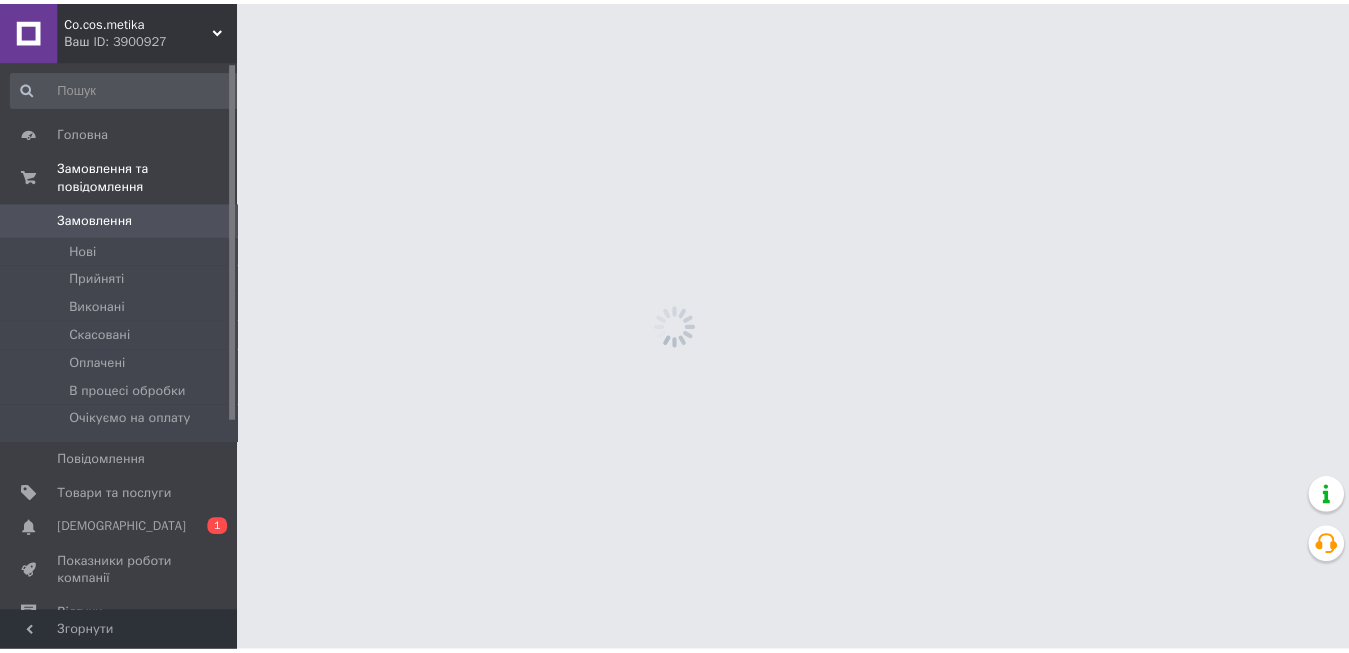 scroll, scrollTop: 0, scrollLeft: 0, axis: both 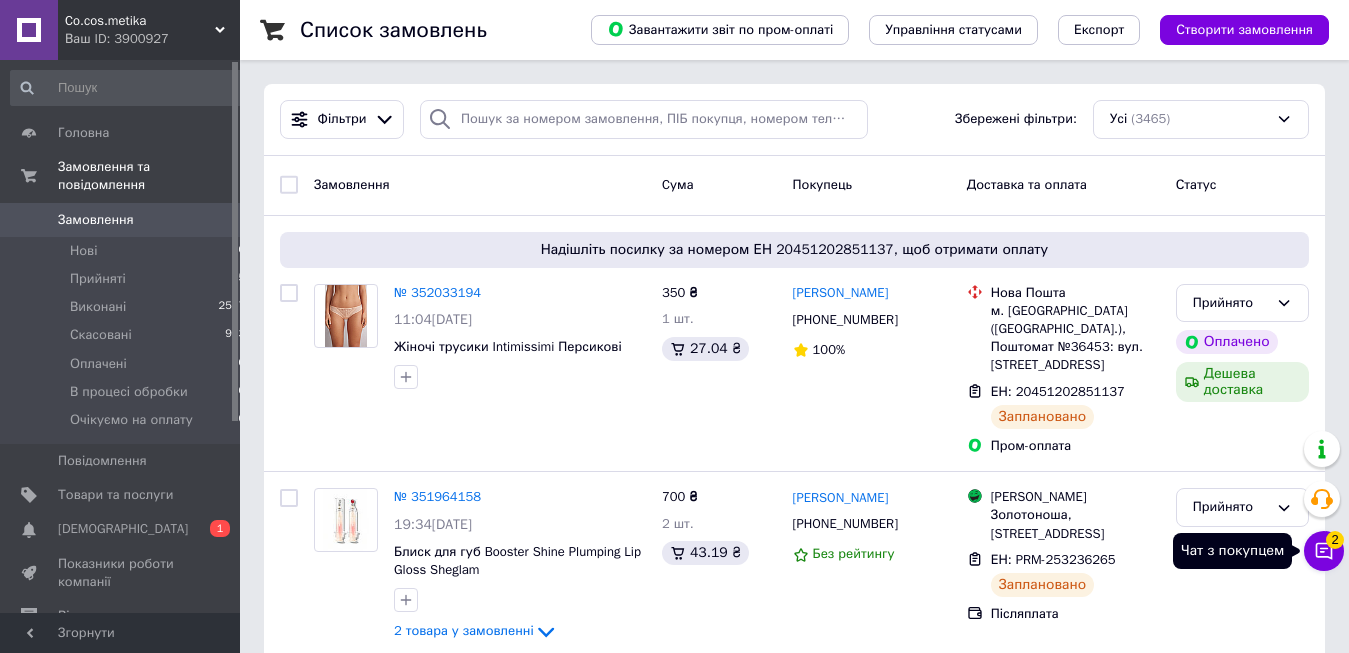 click 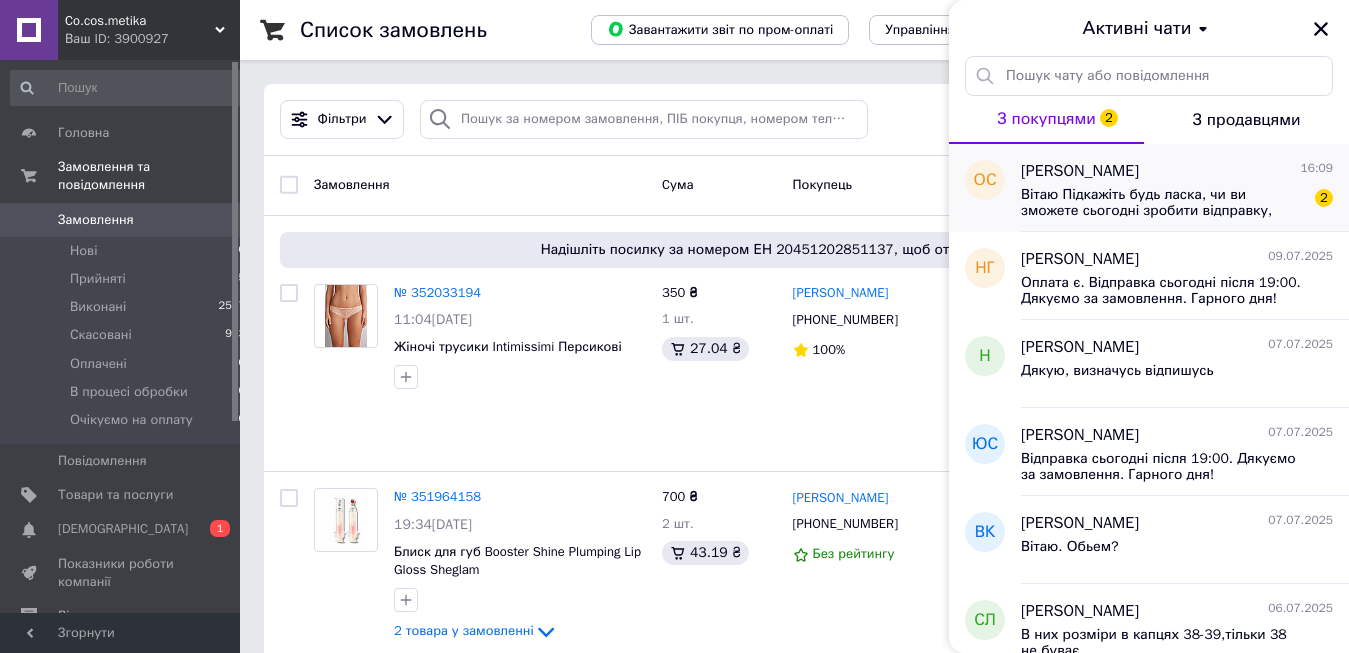 click on "Вітаю
Підкажіть будь ласка, чи ви зможете сьогодні зробити відправку, якщо зараз зроблю замовлення?
Неочікувано запросили на ДН, швидко потрібен подарунок" at bounding box center (1163, 203) 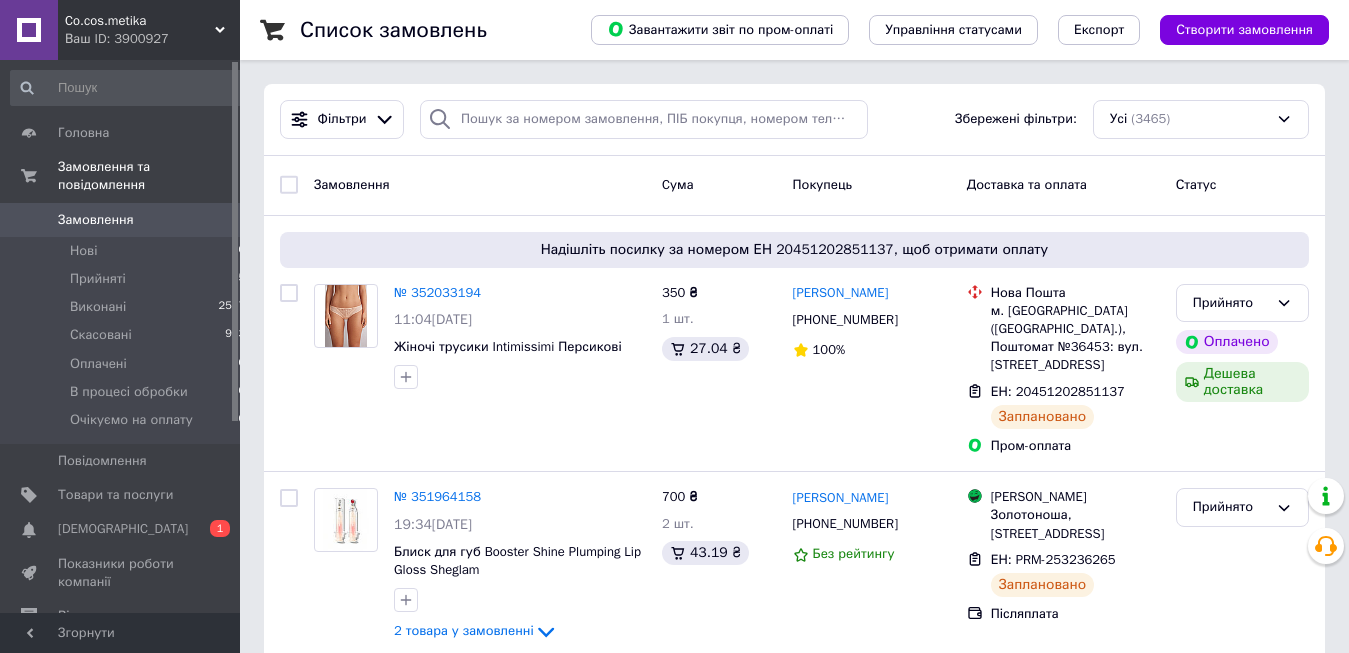 click on "Заплановано" at bounding box center (1042, 585) 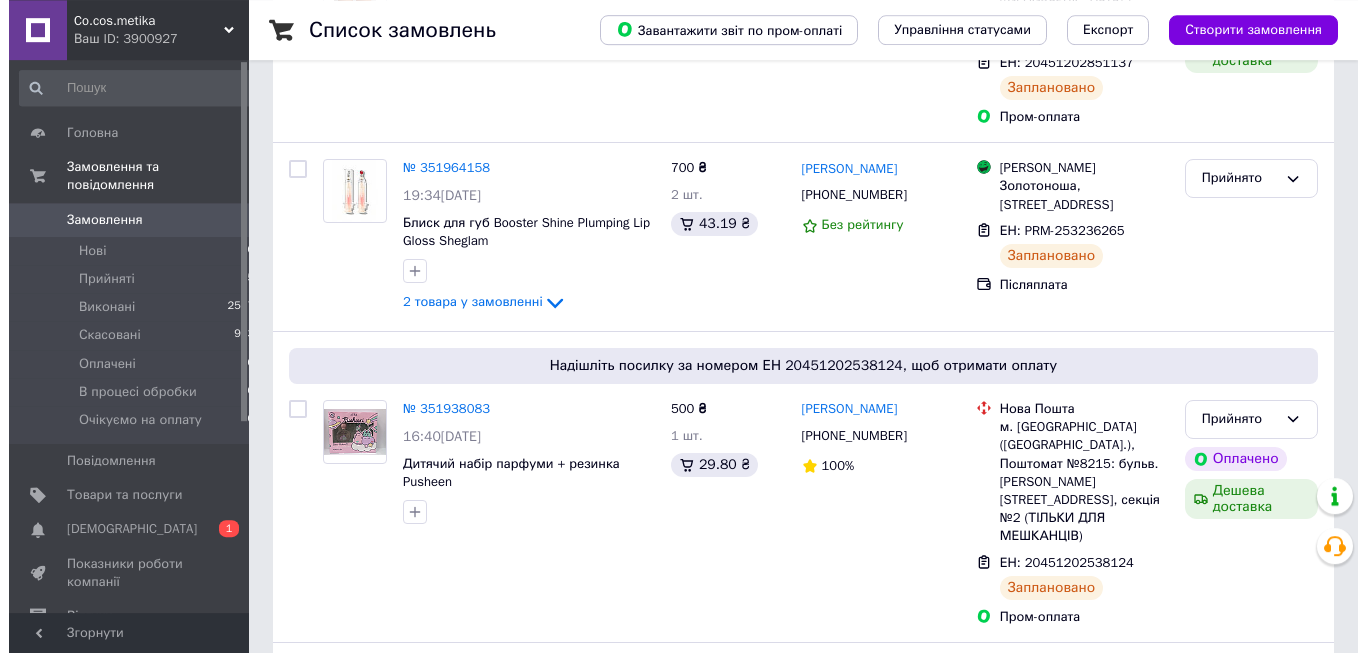 scroll, scrollTop: 0, scrollLeft: 0, axis: both 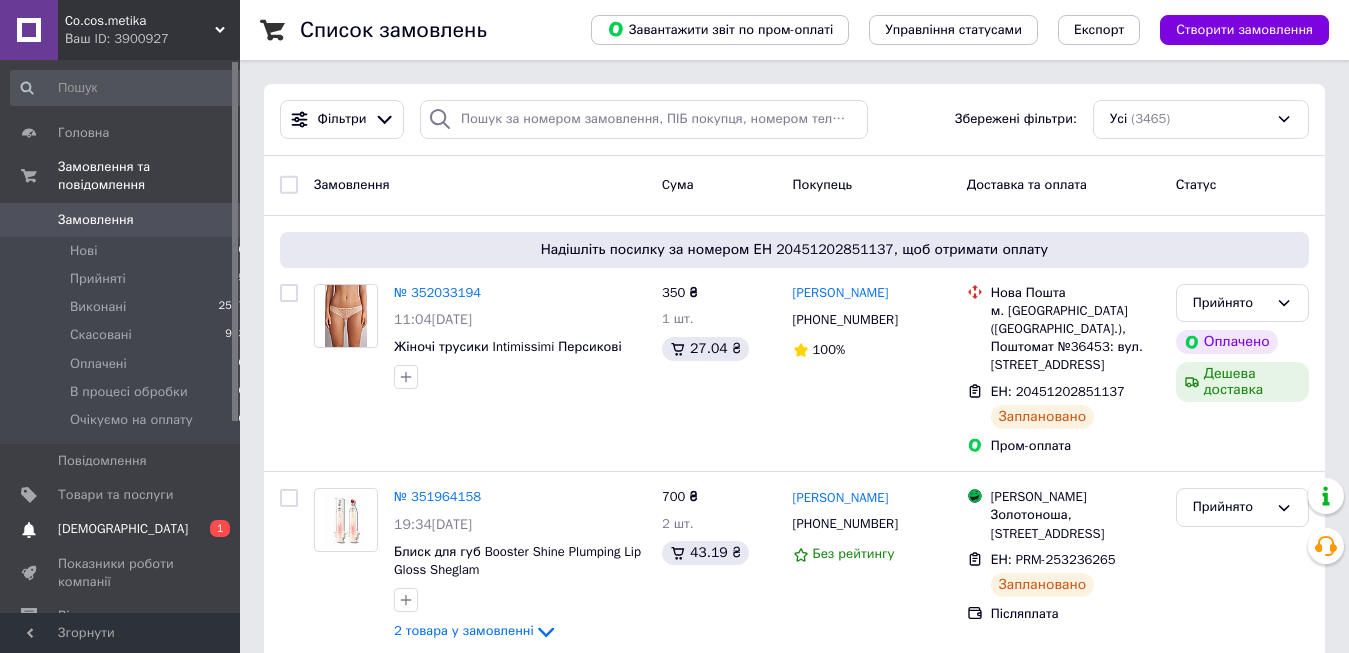 click on "Сповіщення 0 1" at bounding box center (128, 529) 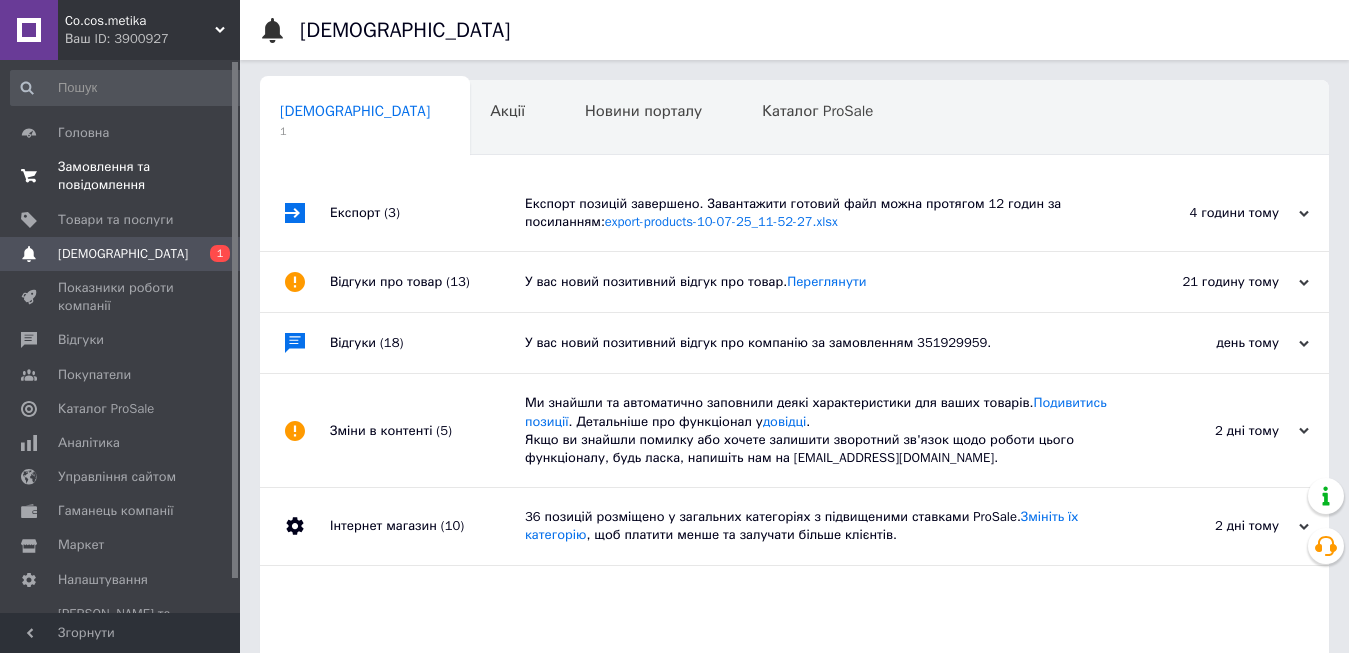 click on "Замовлення та повідомлення" at bounding box center [121, 176] 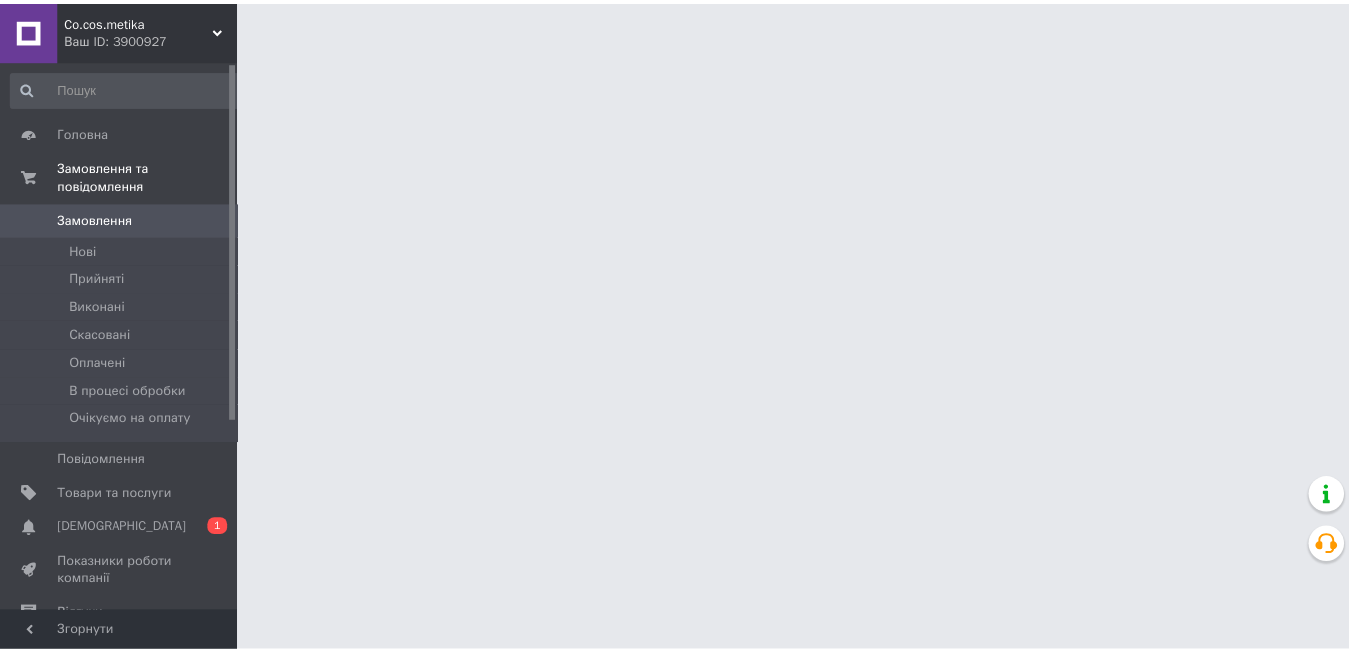 scroll, scrollTop: 0, scrollLeft: 0, axis: both 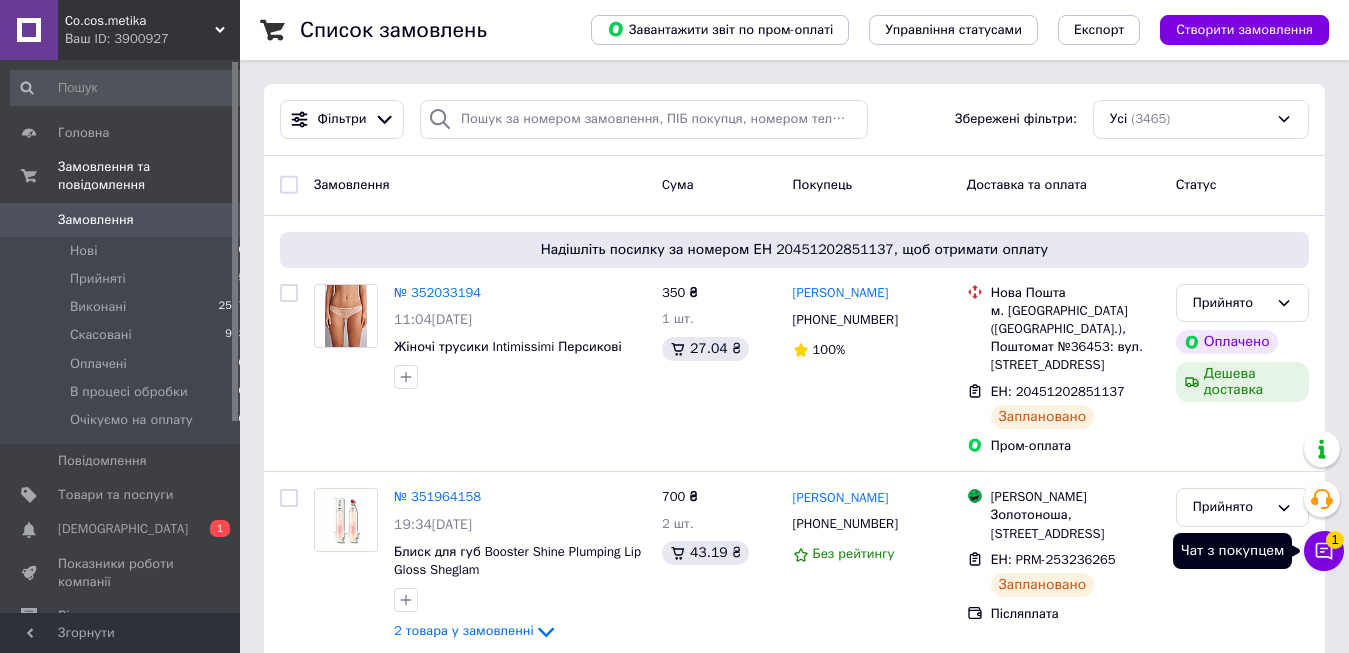 click 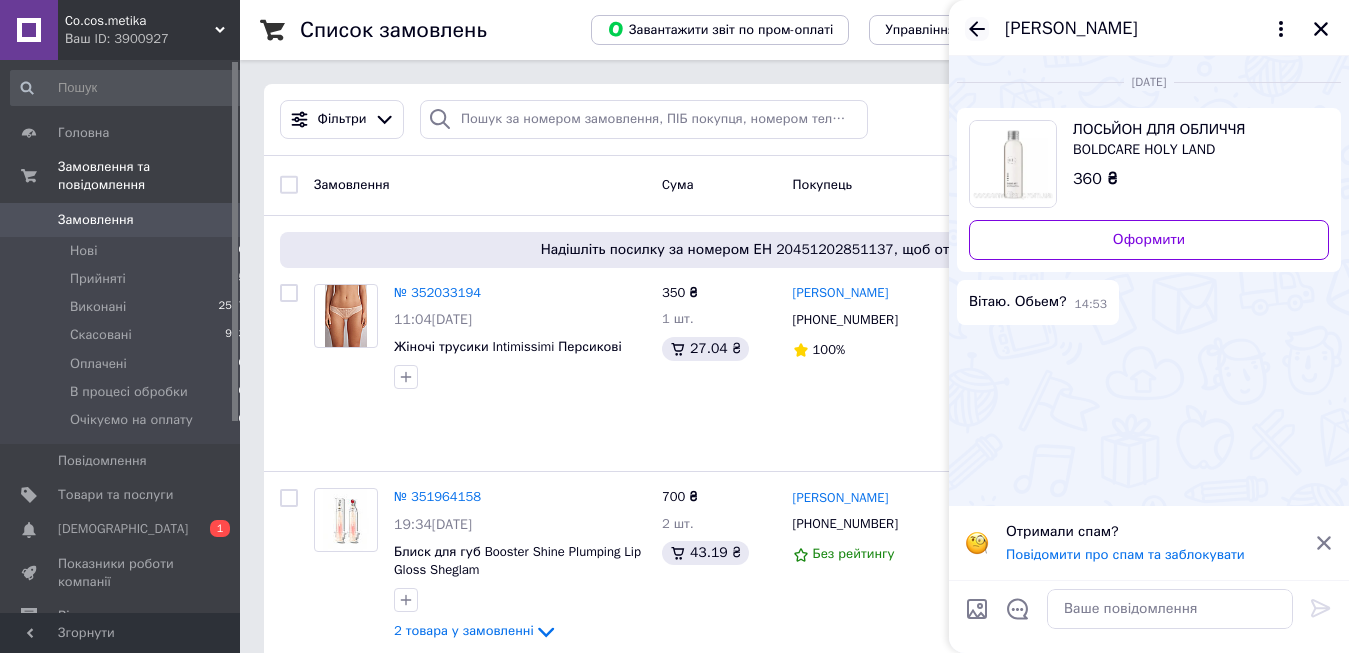 click 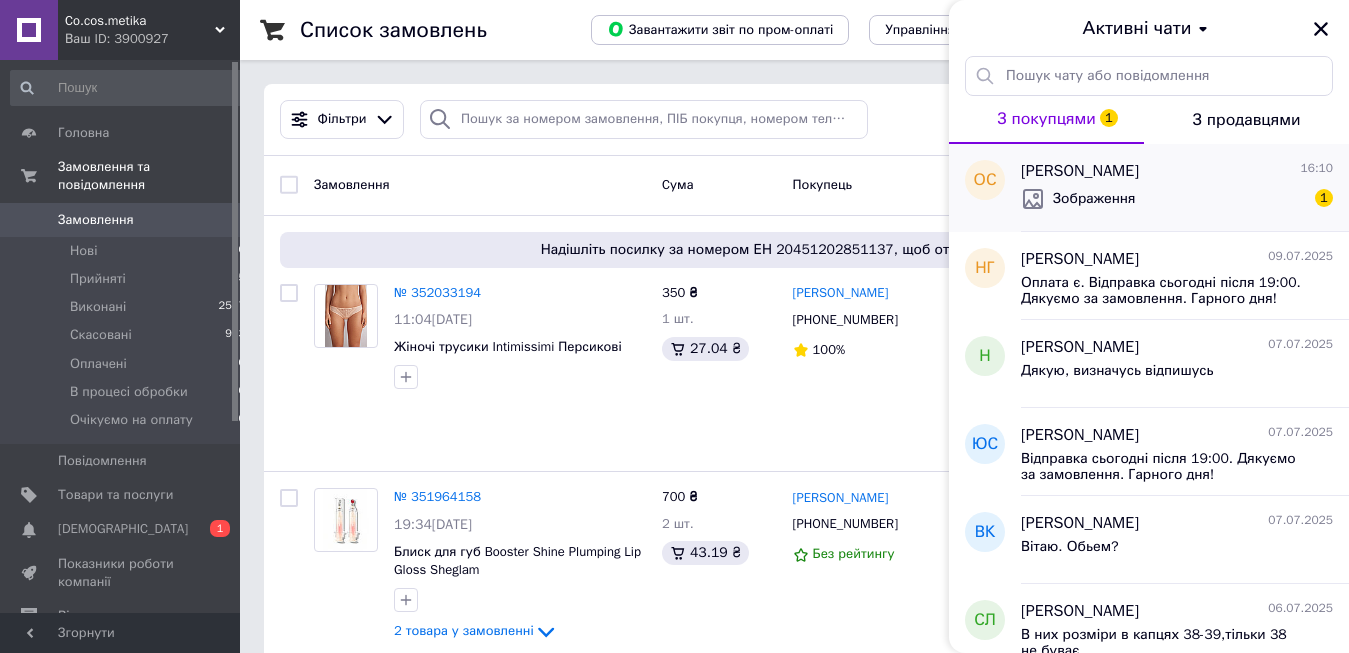 click on "Оля Сірівля" at bounding box center (1080, 171) 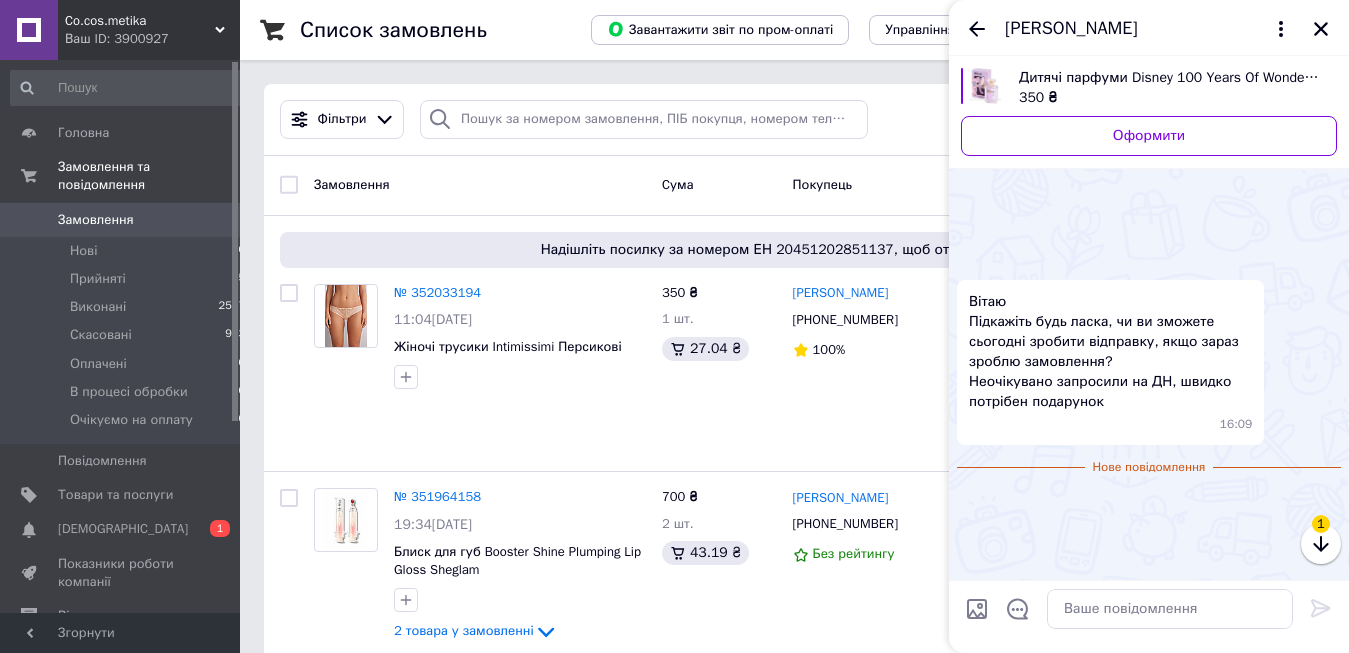 scroll, scrollTop: 166, scrollLeft: 0, axis: vertical 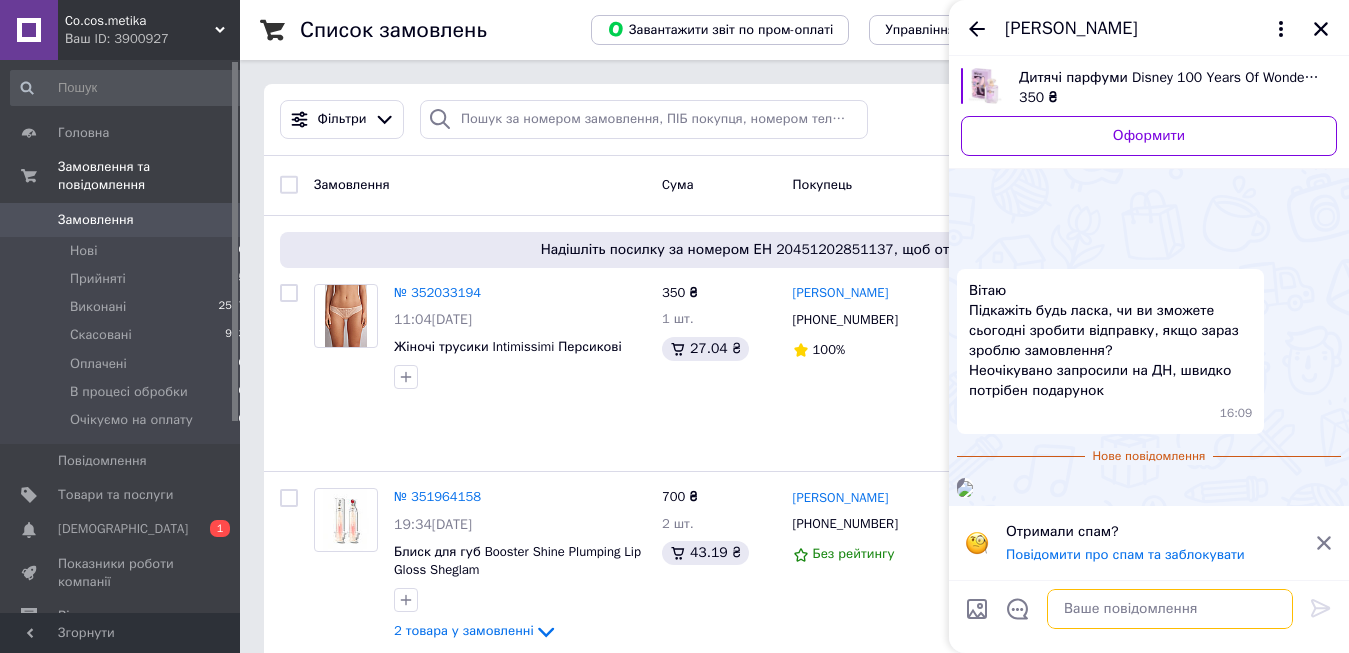 click at bounding box center (1170, 609) 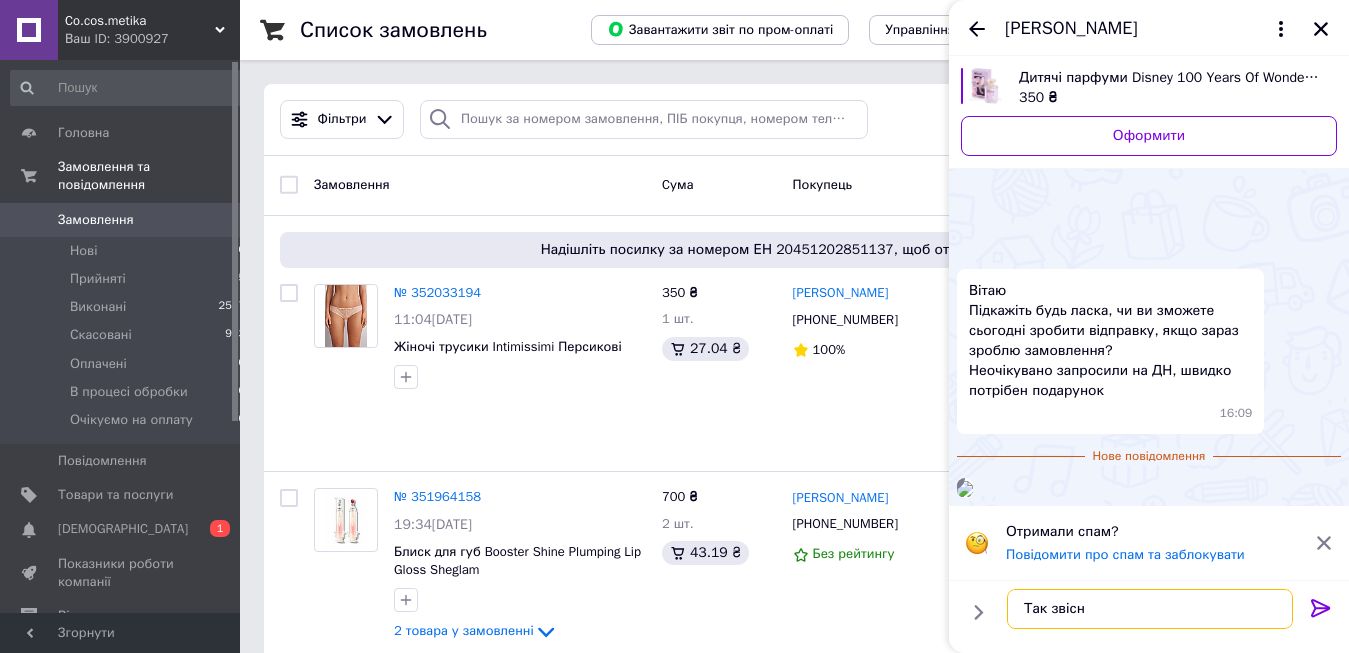 type on "Так звісно" 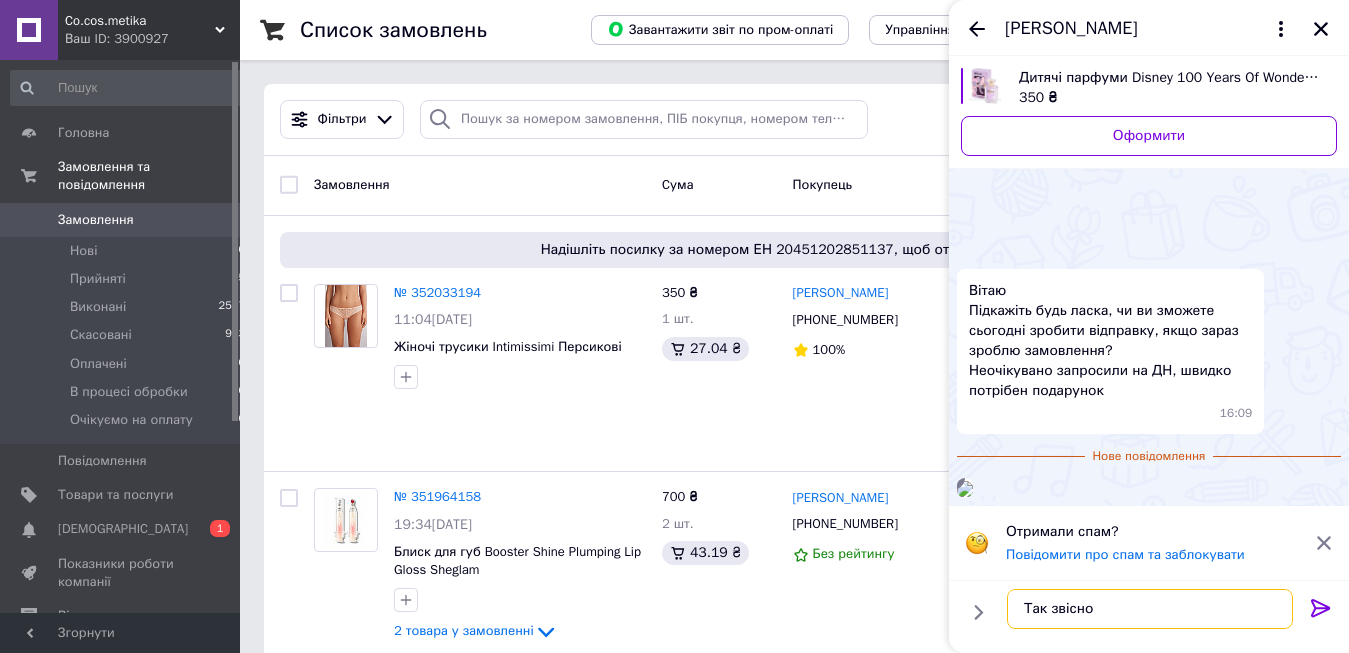 type 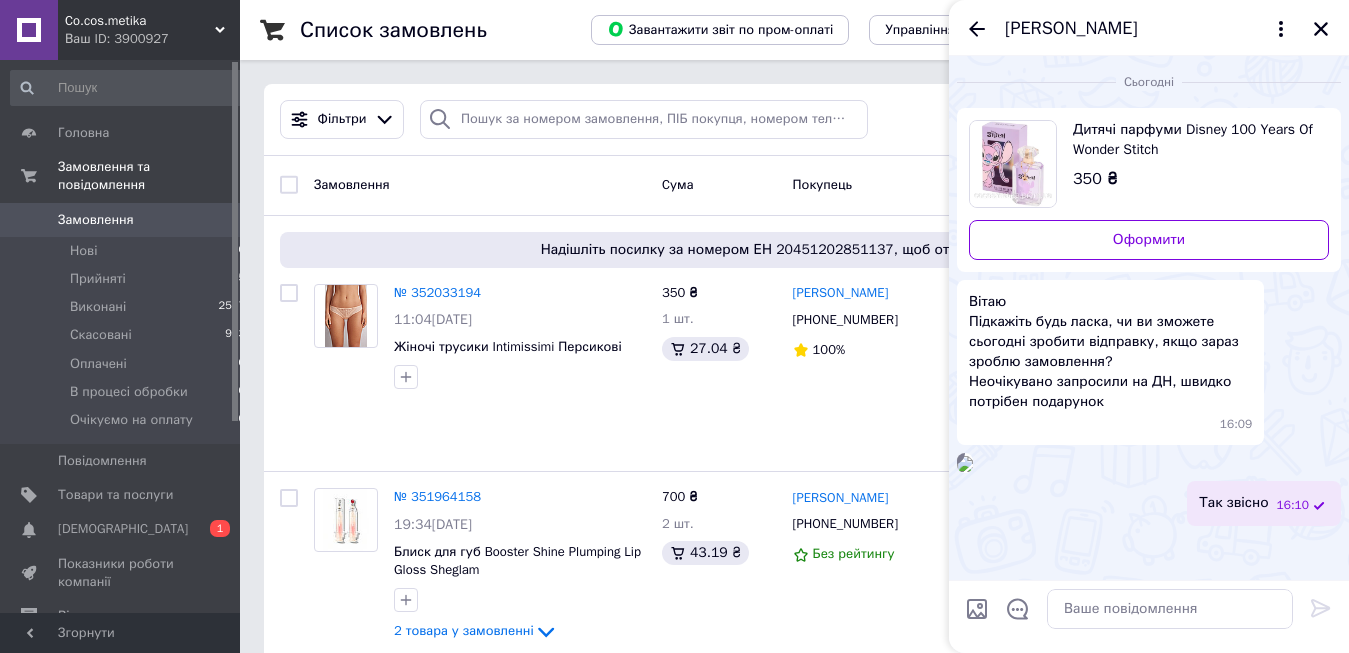 scroll, scrollTop: 0, scrollLeft: 0, axis: both 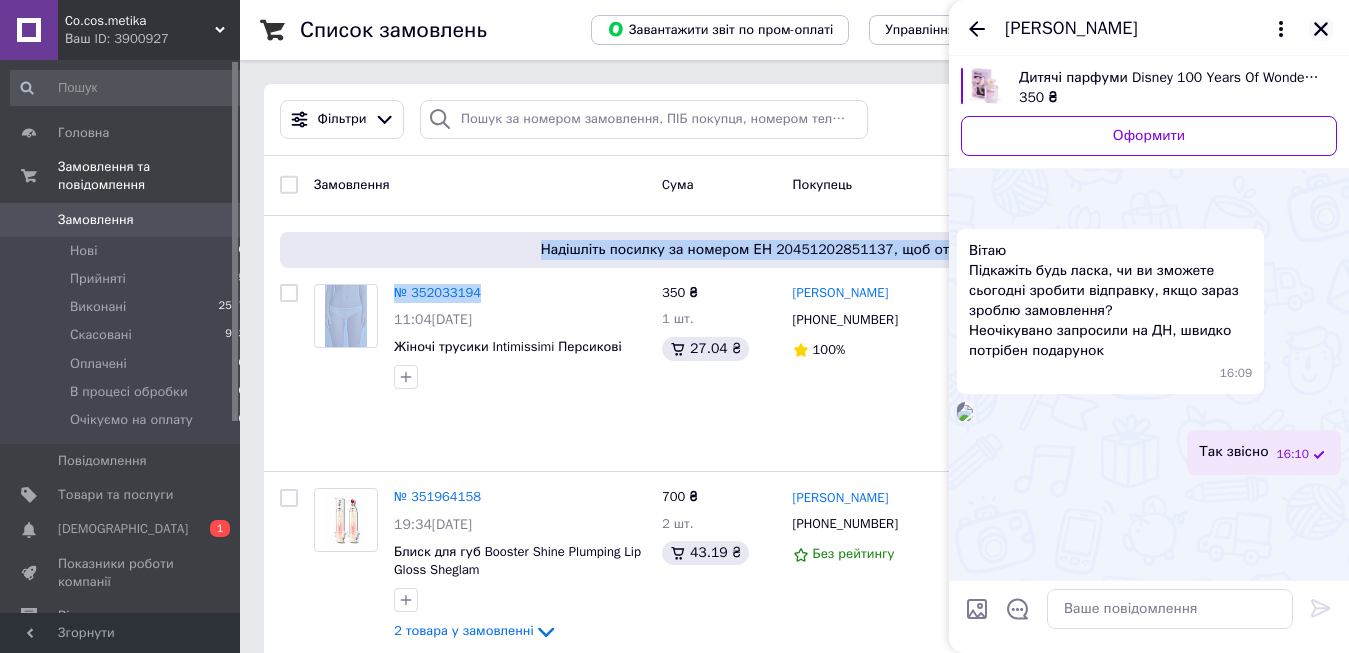 click 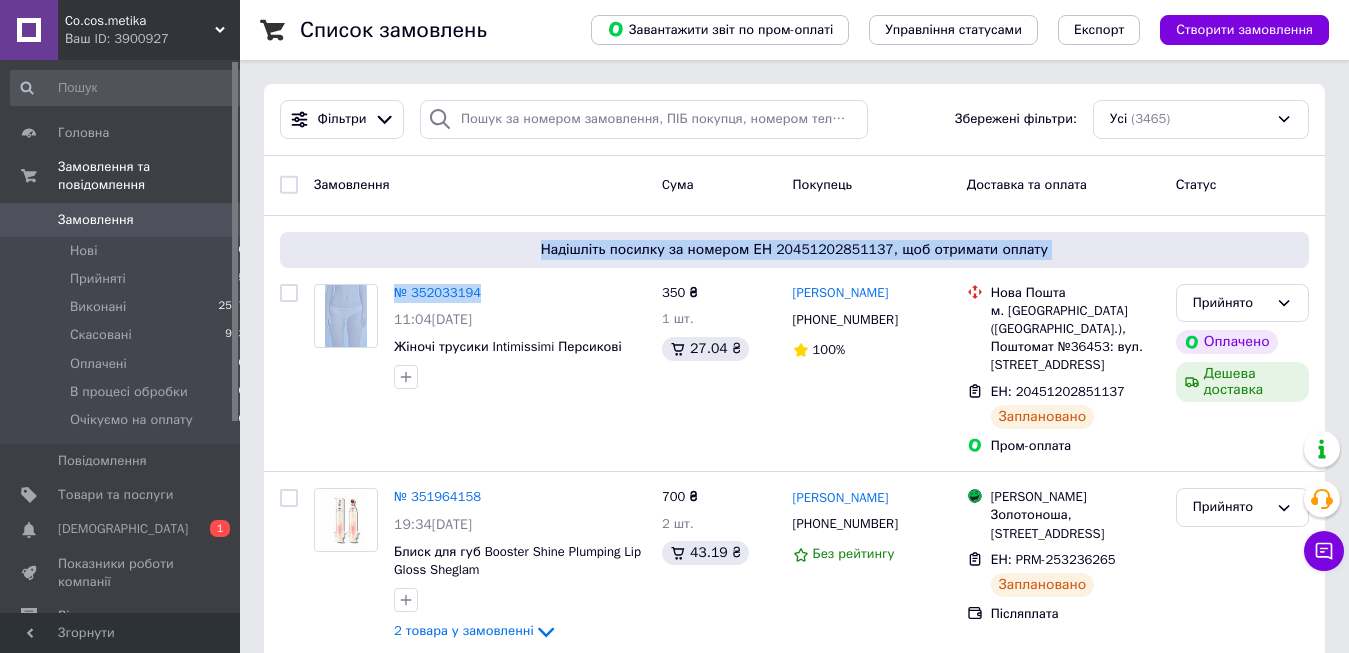 click on "Список замовлень   Завантажити звіт по пром-оплаті Управління статусами Експорт Створити замовлення Фільтри Збережені фільтри: Усі (3465) Замовлення Cума Покупець Доставка та оплата Статус Надішліть посилку за номером ЕН 20451202851137, щоб отримати оплату № 352033194 11:04, 10.07.2025 Жіночі трусики Intimissimi Персикові 350 ₴ 1 шт. 27.04 ₴ Інна Беруцька +380505324995 100% Нова Пошта м. Кривий Ріг (Дніпропетровська обл.), Поштомат №36453: вул. Героїв АТО, 61, біля відділення №11 ЕН: 20451202851137 Заплановано Пром-оплата Прийнято Оплачено Дешева доставка № 351964158 19:34, 09.07.2025 2 товара у замовленні 700 ₴ 2 шт. 93%" at bounding box center (794, 2192) 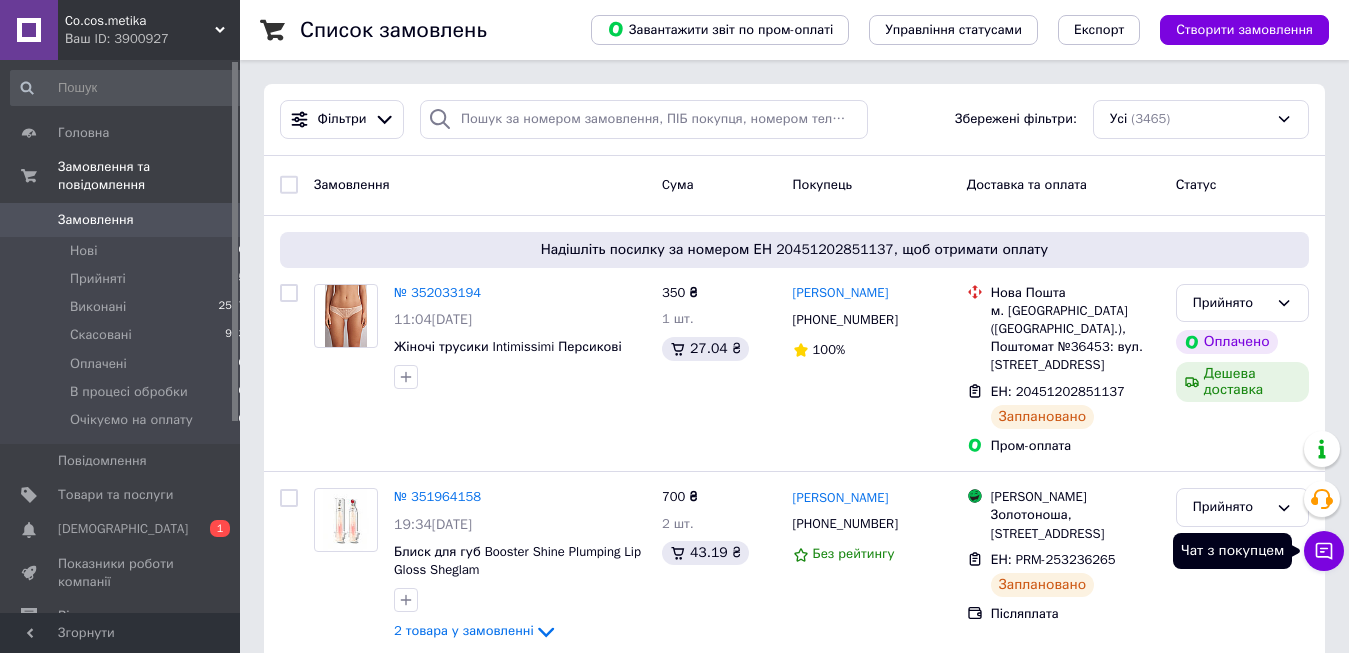 click 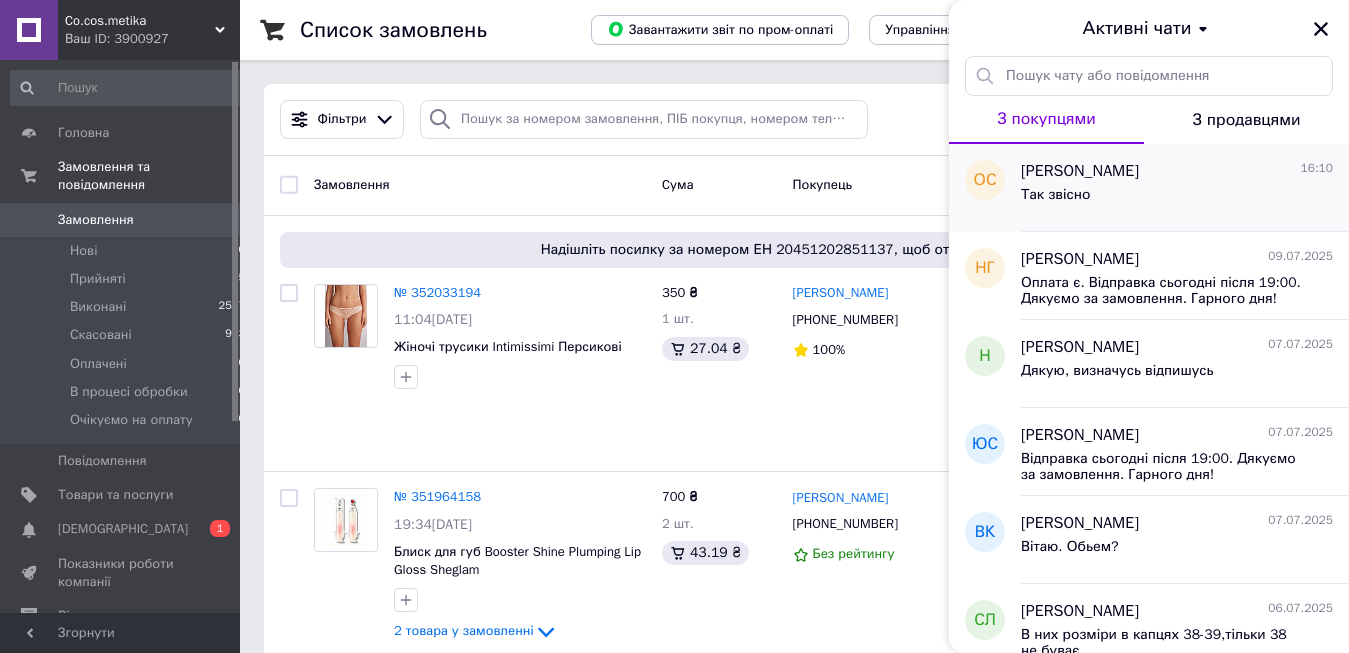 click on "Оля Сірівля 16:10 Так звісно" at bounding box center (1185, 188) 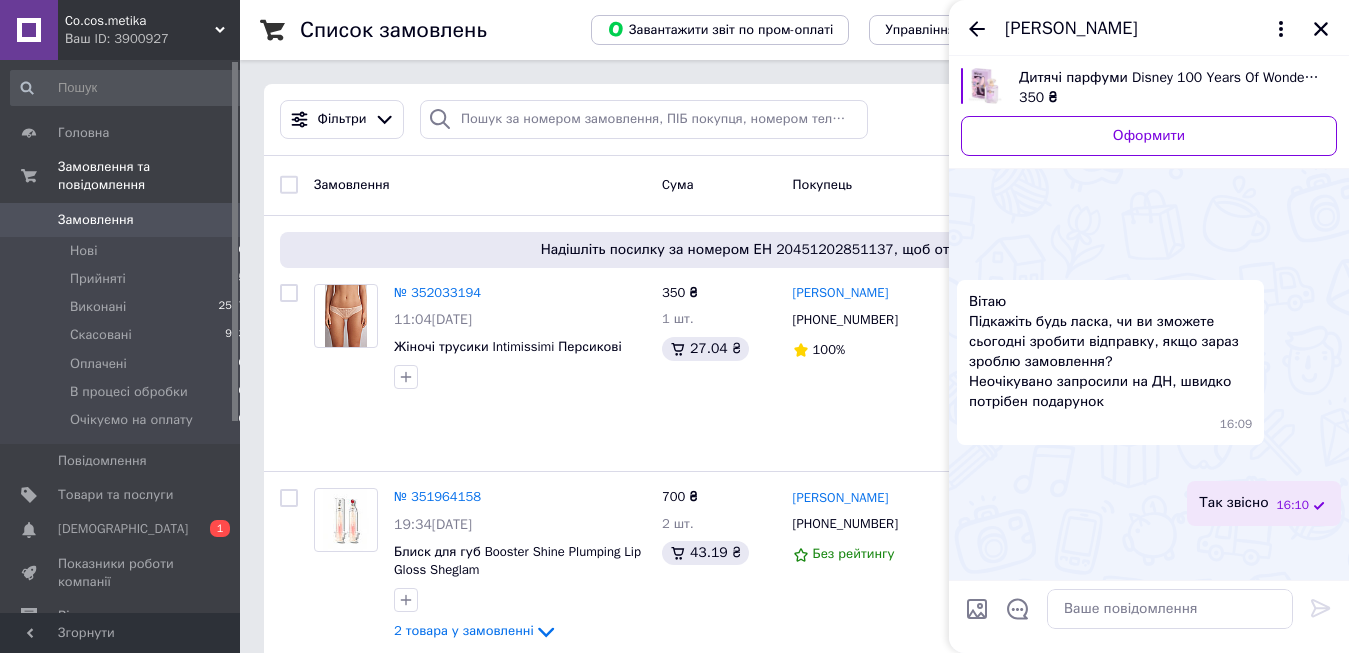 scroll, scrollTop: 110, scrollLeft: 0, axis: vertical 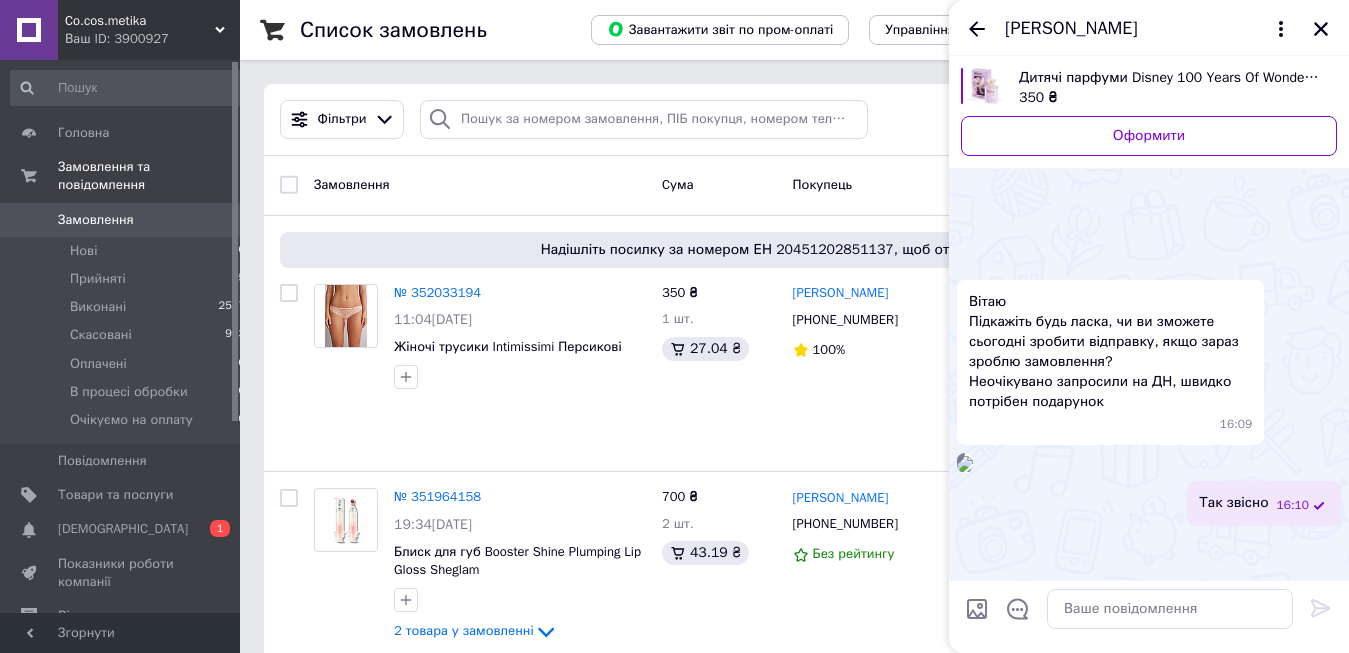 click at bounding box center (965, 464) 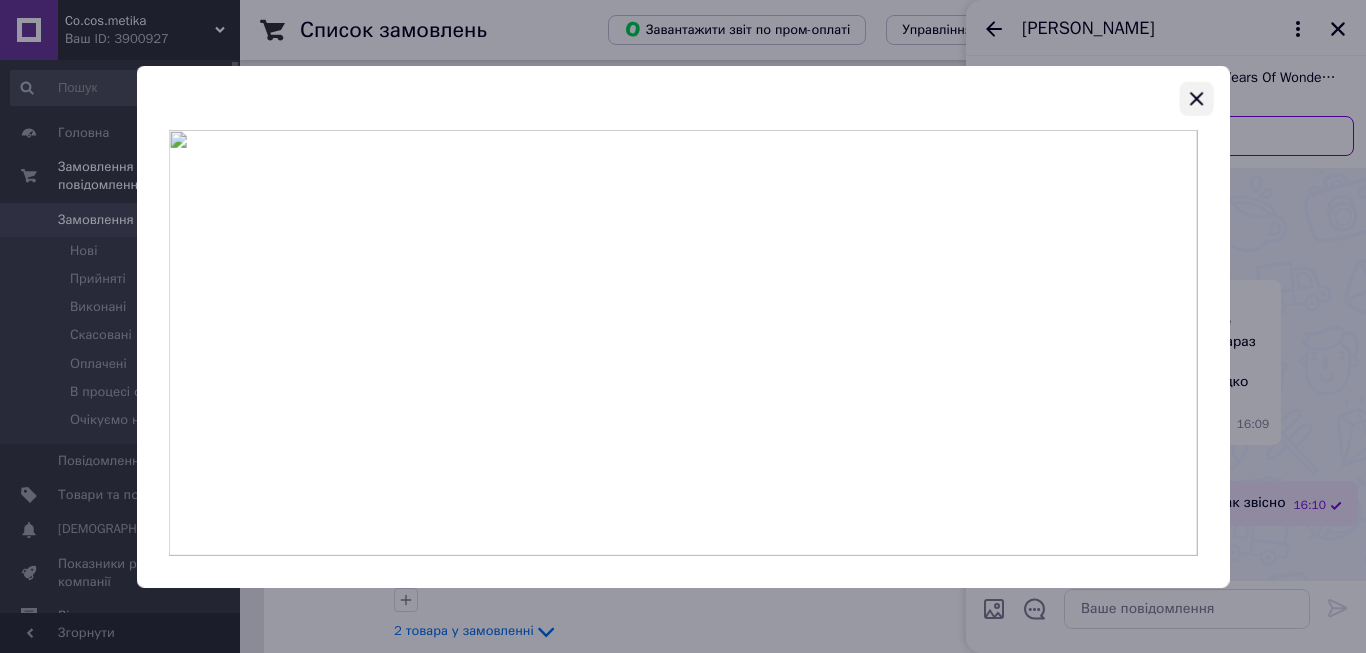 click 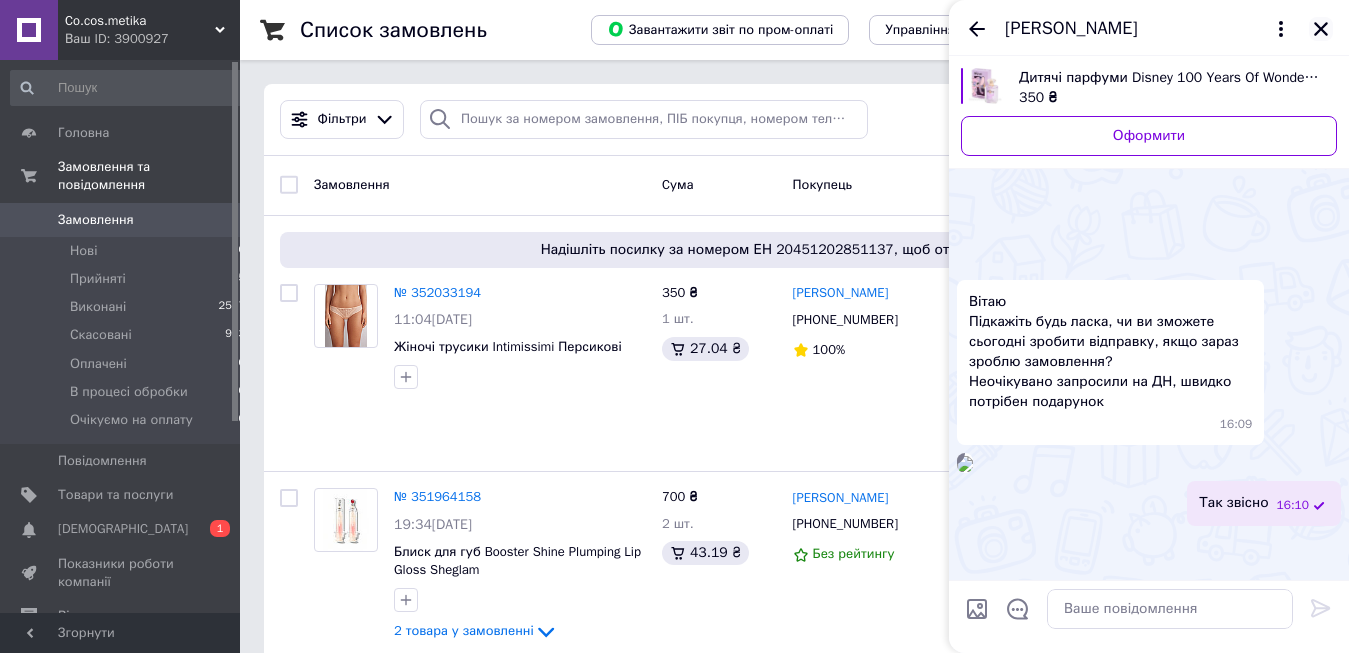 click 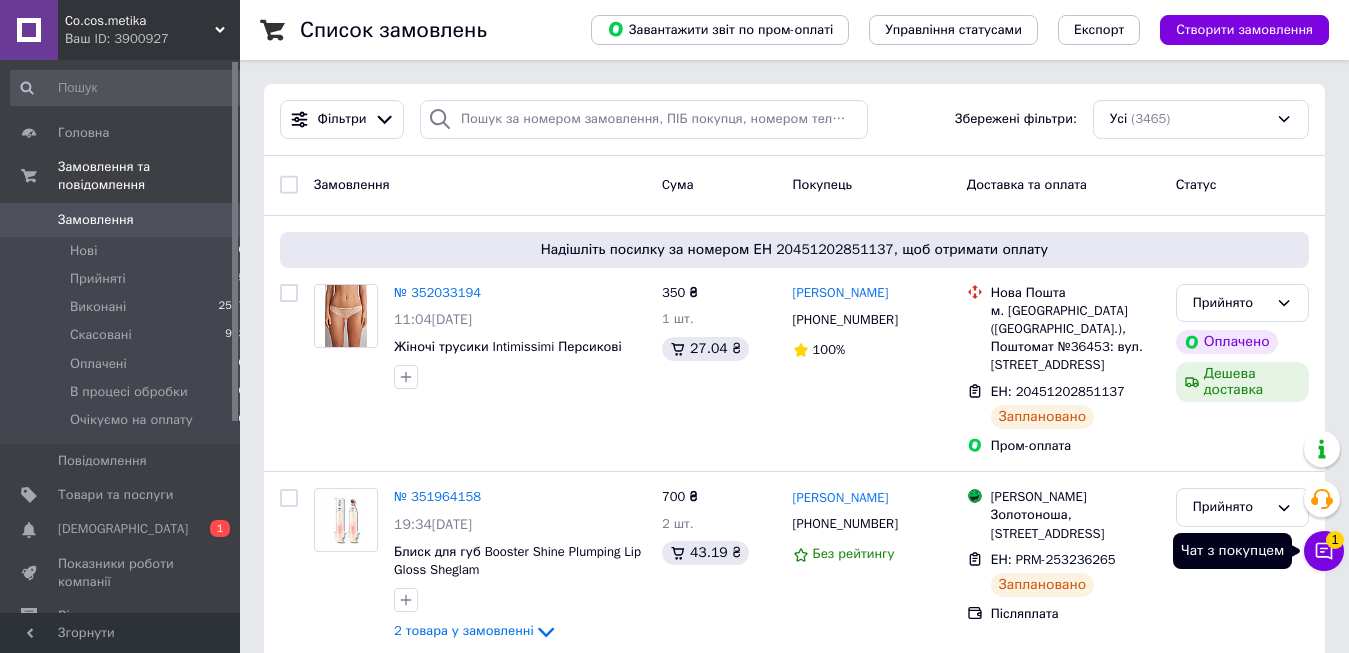 click 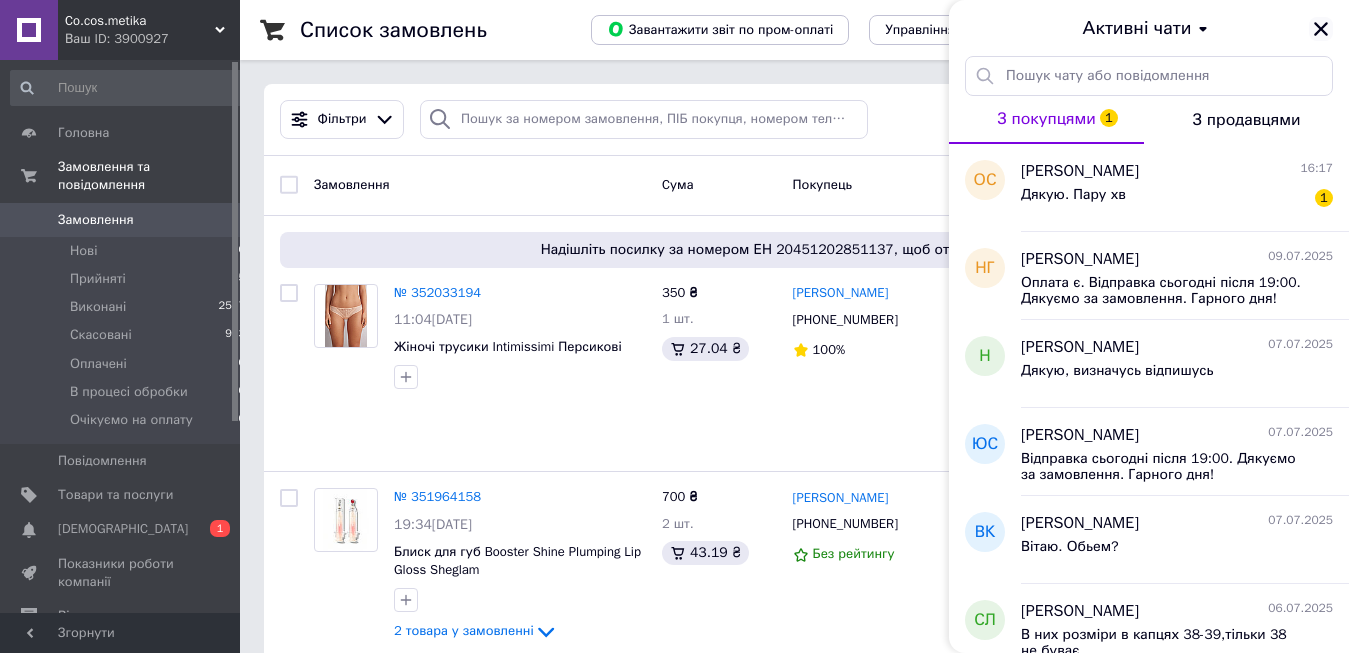 click at bounding box center (1321, 29) 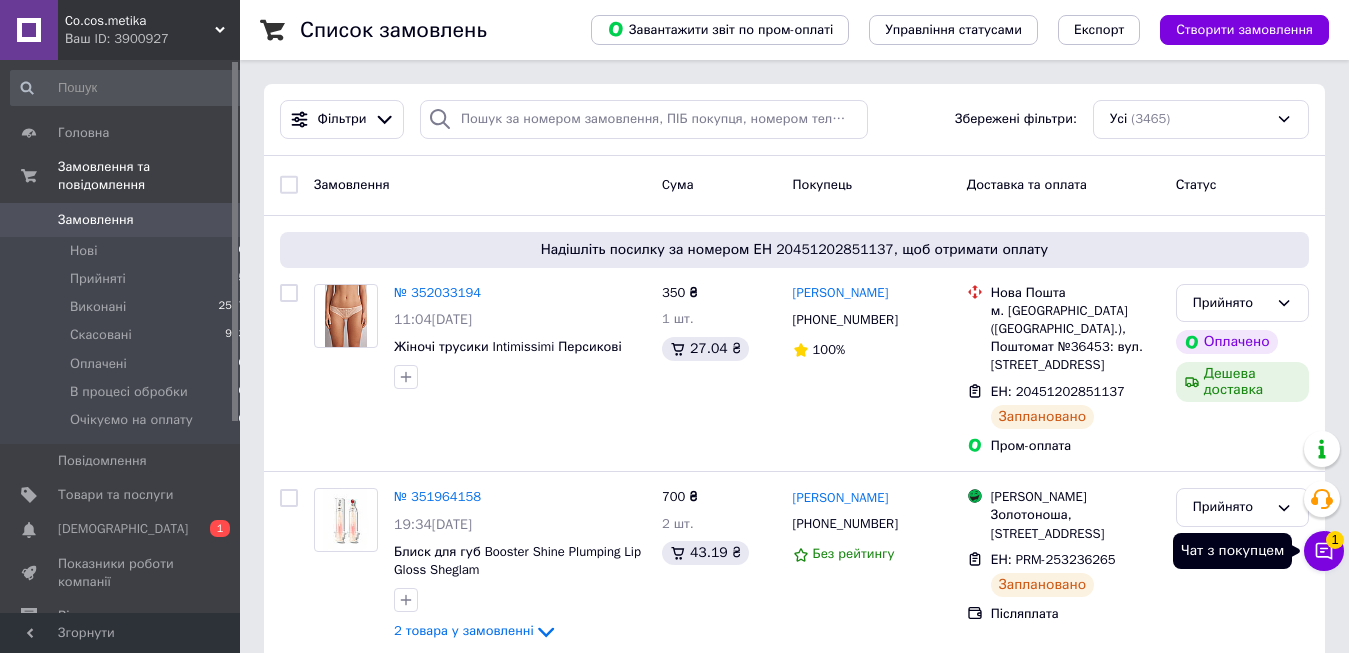 click 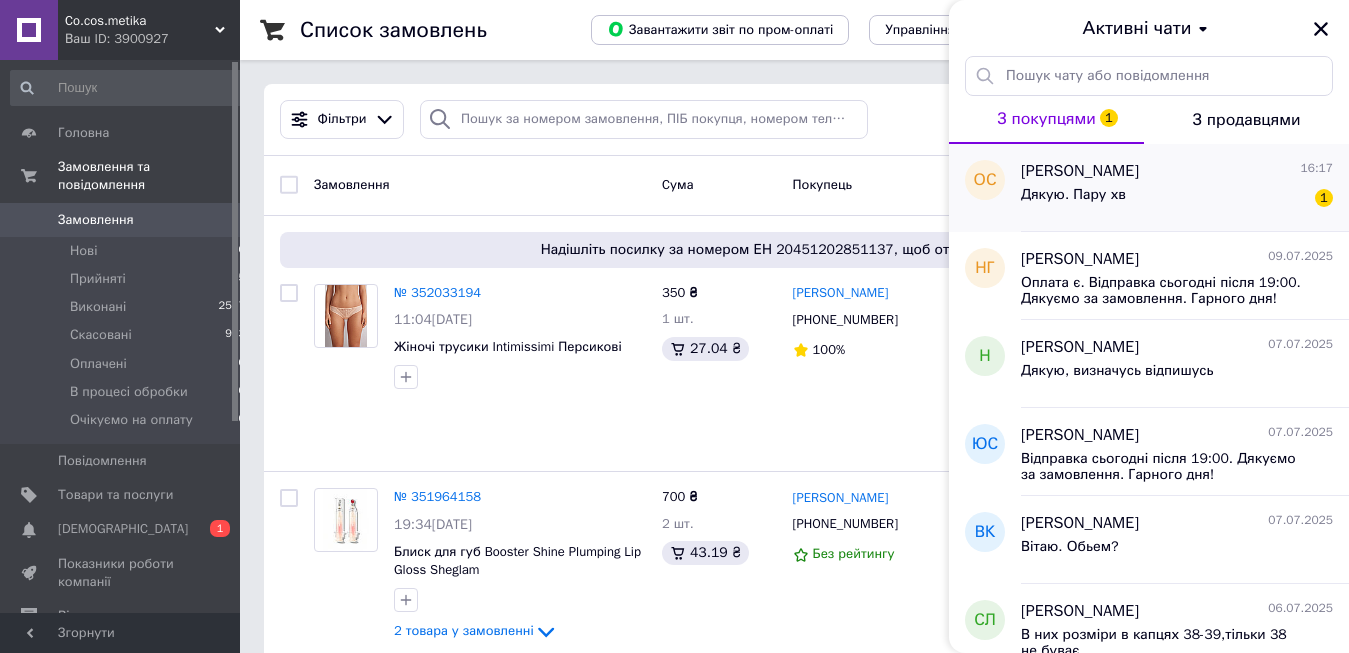 click on "Дякую. Пару хв" at bounding box center (1073, 201) 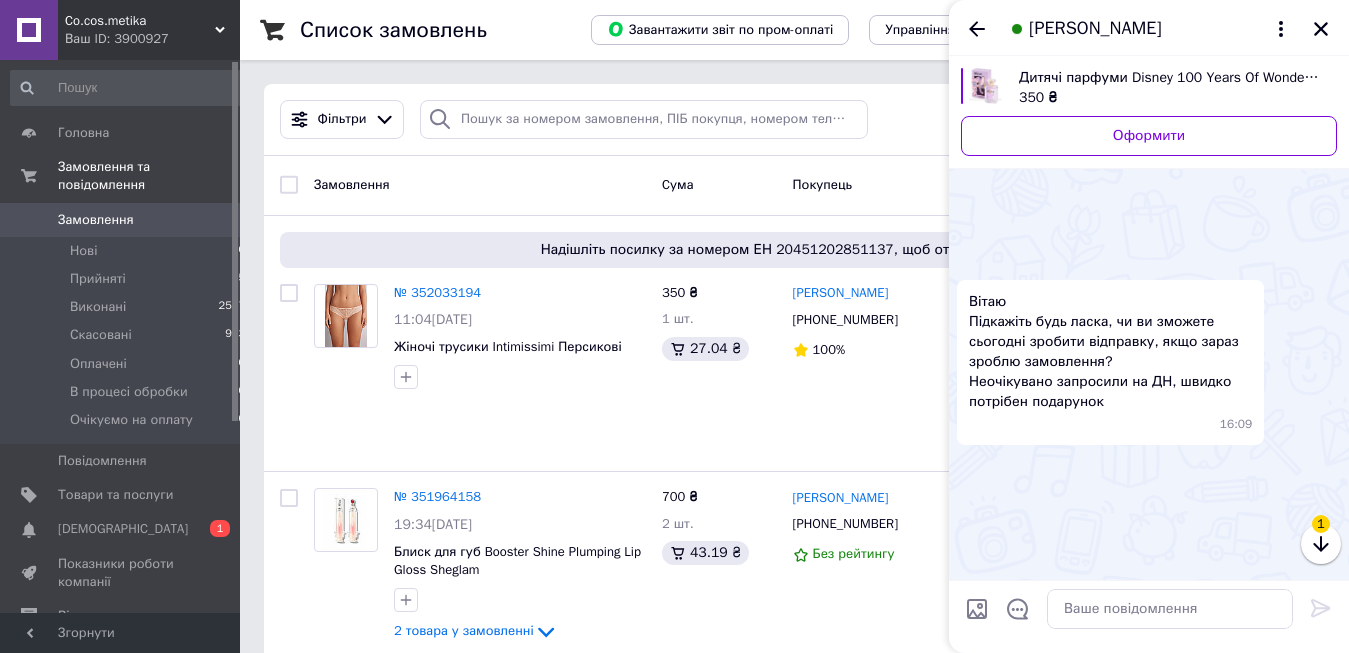 scroll, scrollTop: 199, scrollLeft: 0, axis: vertical 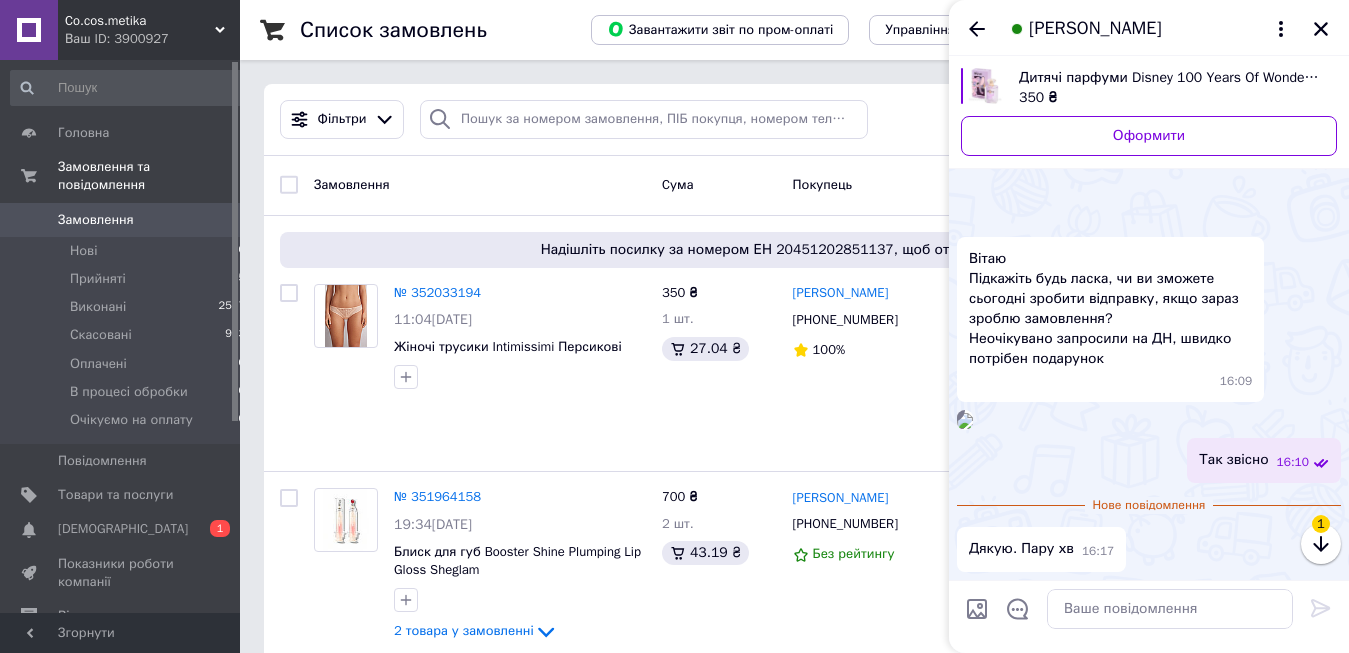 click at bounding box center (1170, 609) 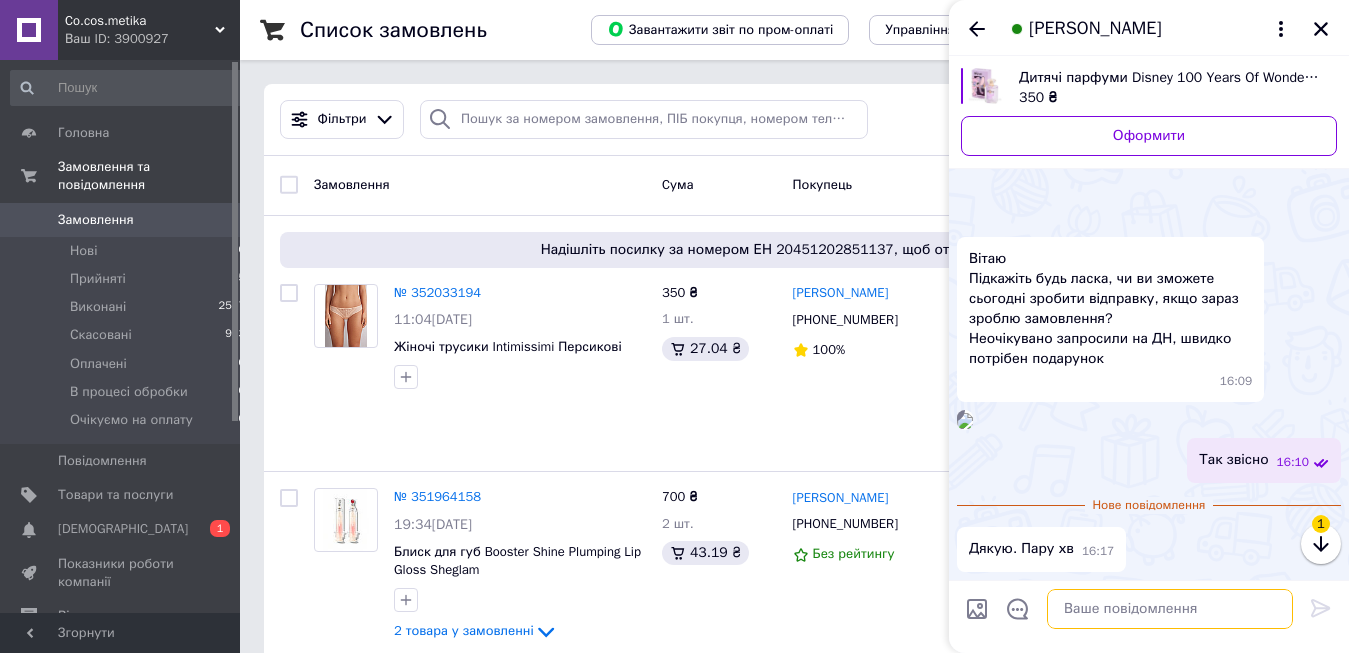 click at bounding box center (1170, 609) 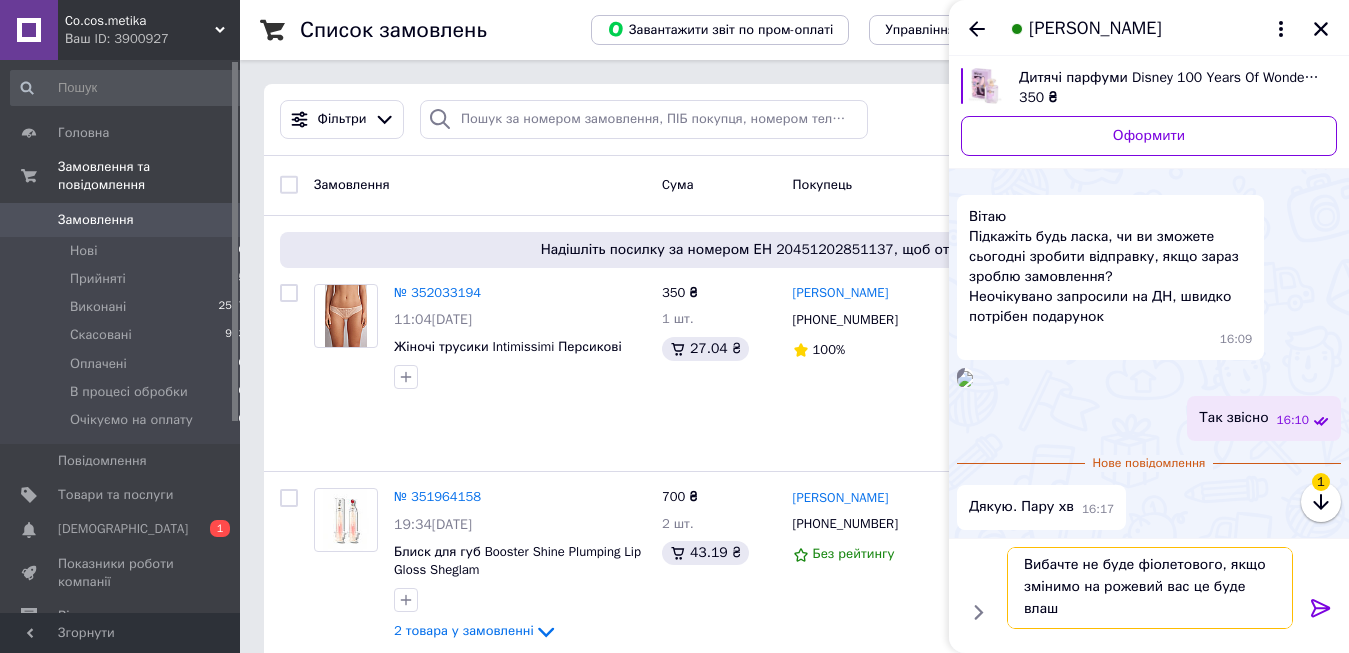 scroll, scrollTop: 2, scrollLeft: 0, axis: vertical 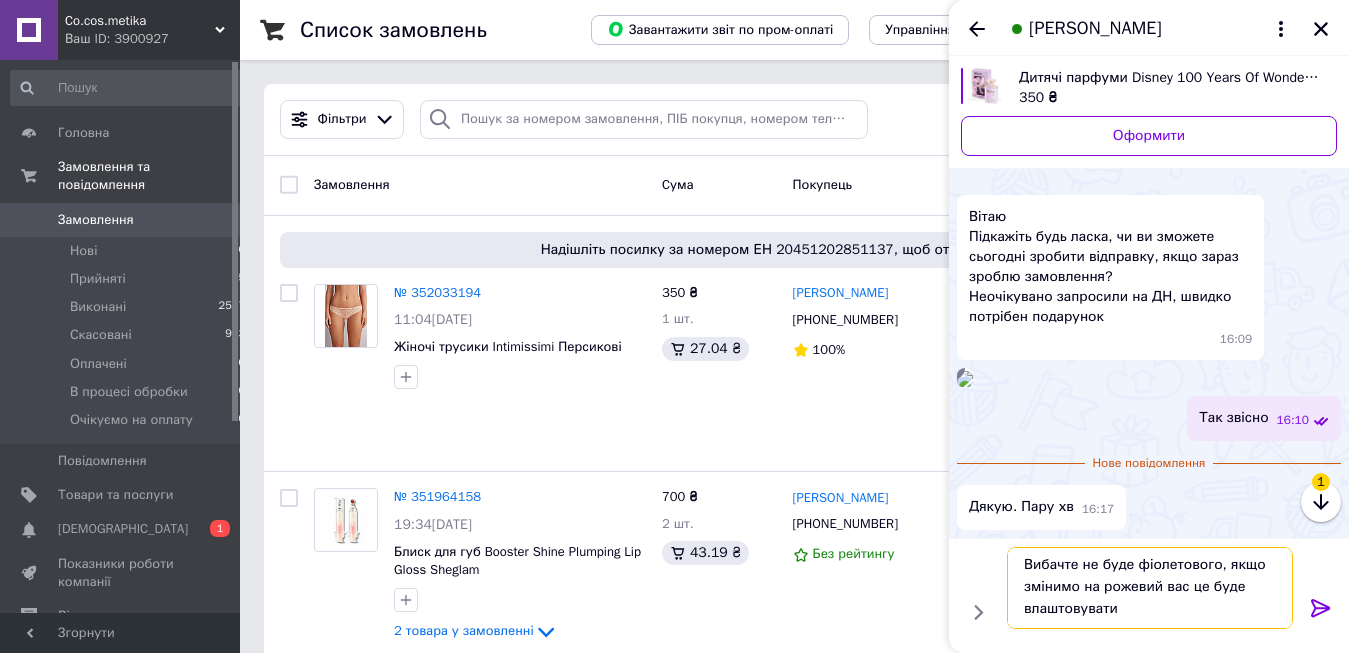 click on "Вибачте не буде фіолетового, якщо змінимо на рожевий вас це буде влаштовувати" at bounding box center (1150, 588) 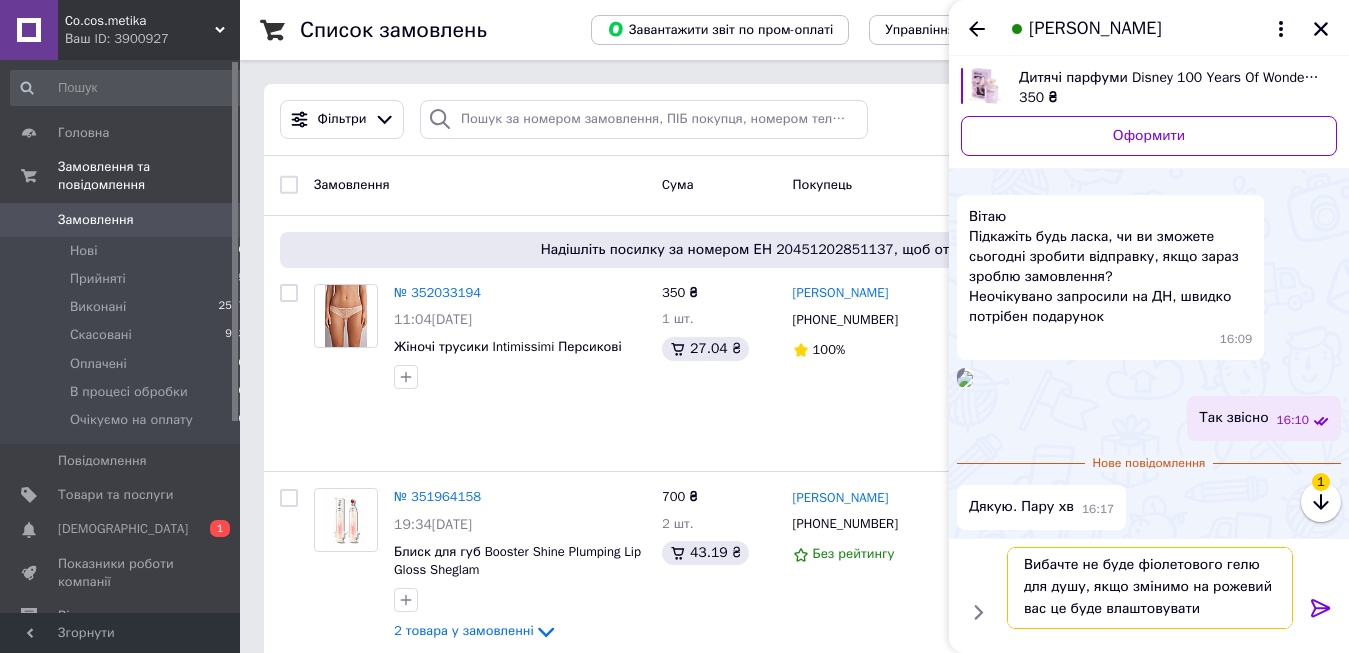 click on "Вибачте не буде фіолетового гелю для душу, якщо змінимо на рожевий вас це буде влаштовувати" at bounding box center (1150, 588) 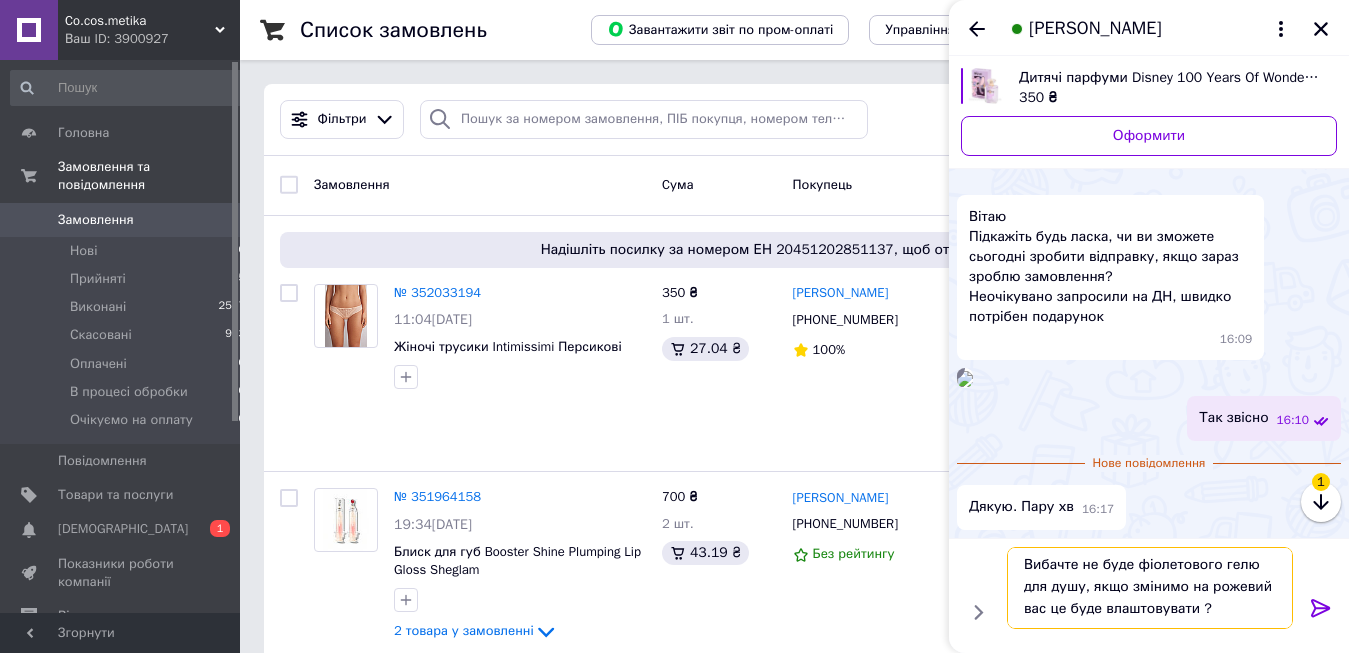 type on "Вибачте не буде фіолетового гелю для душу, якщо змінимо на рожевий вас це буде влаштовувати ?" 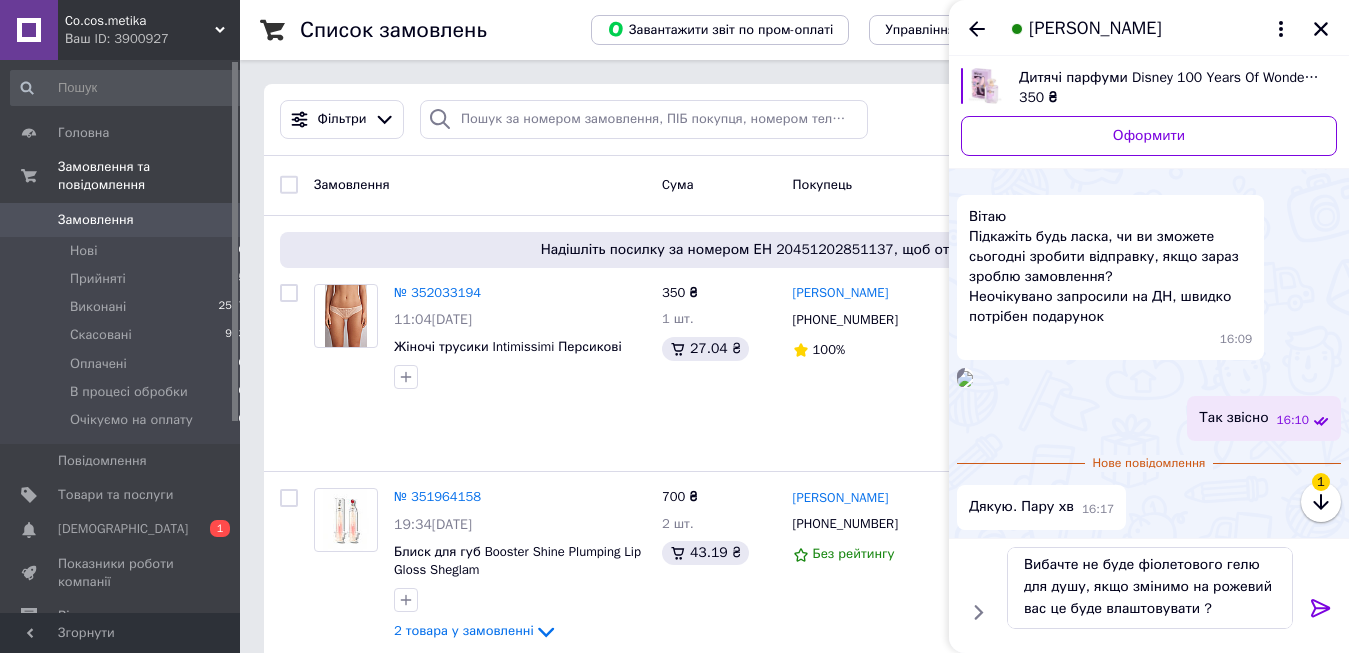 click 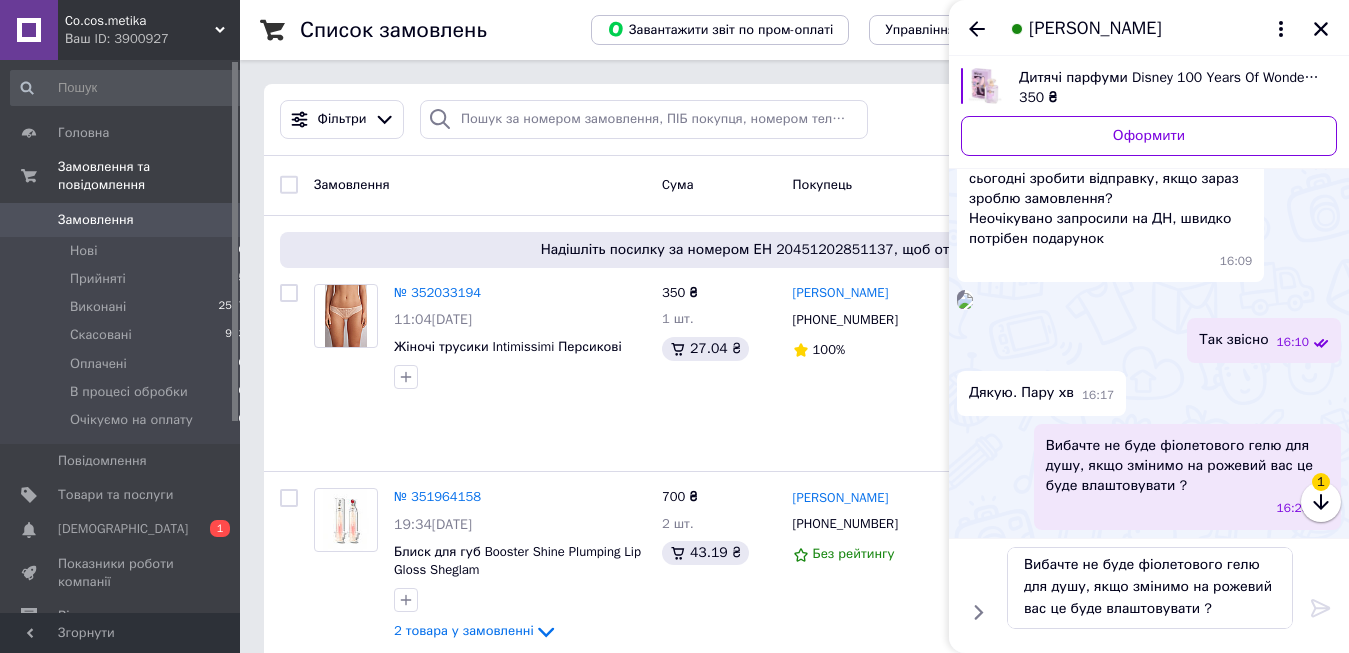 type 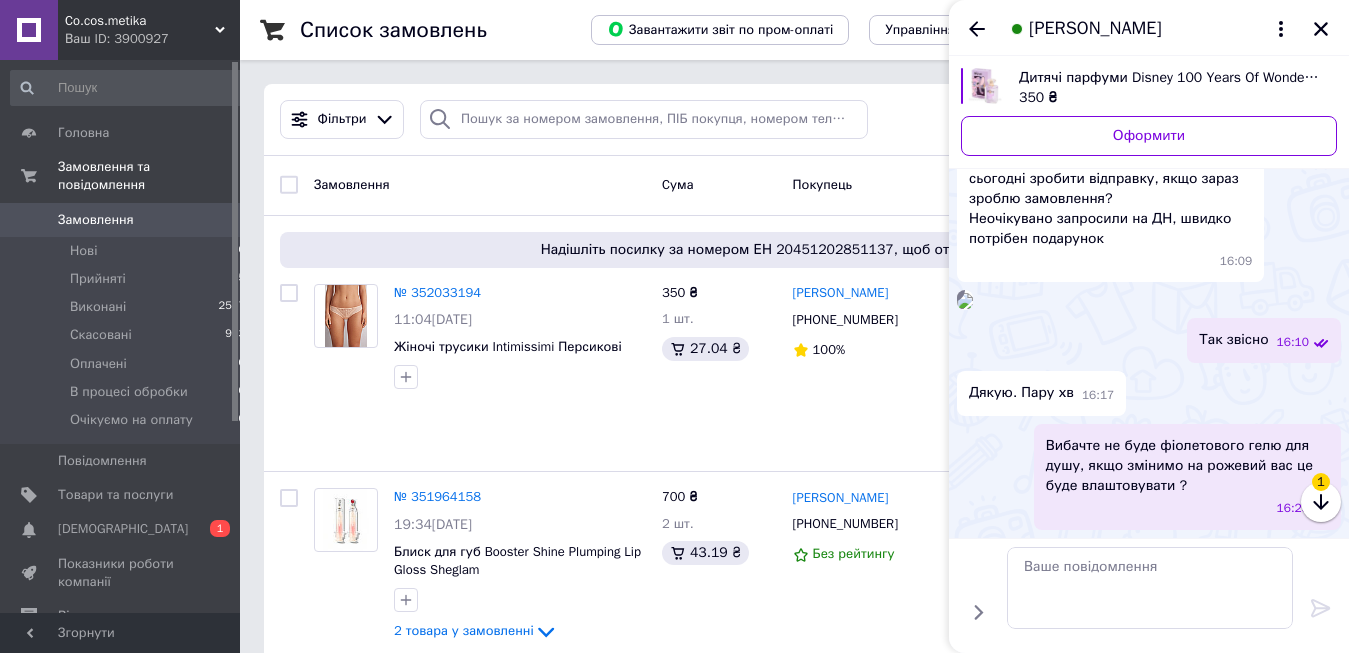 scroll, scrollTop: 0, scrollLeft: 0, axis: both 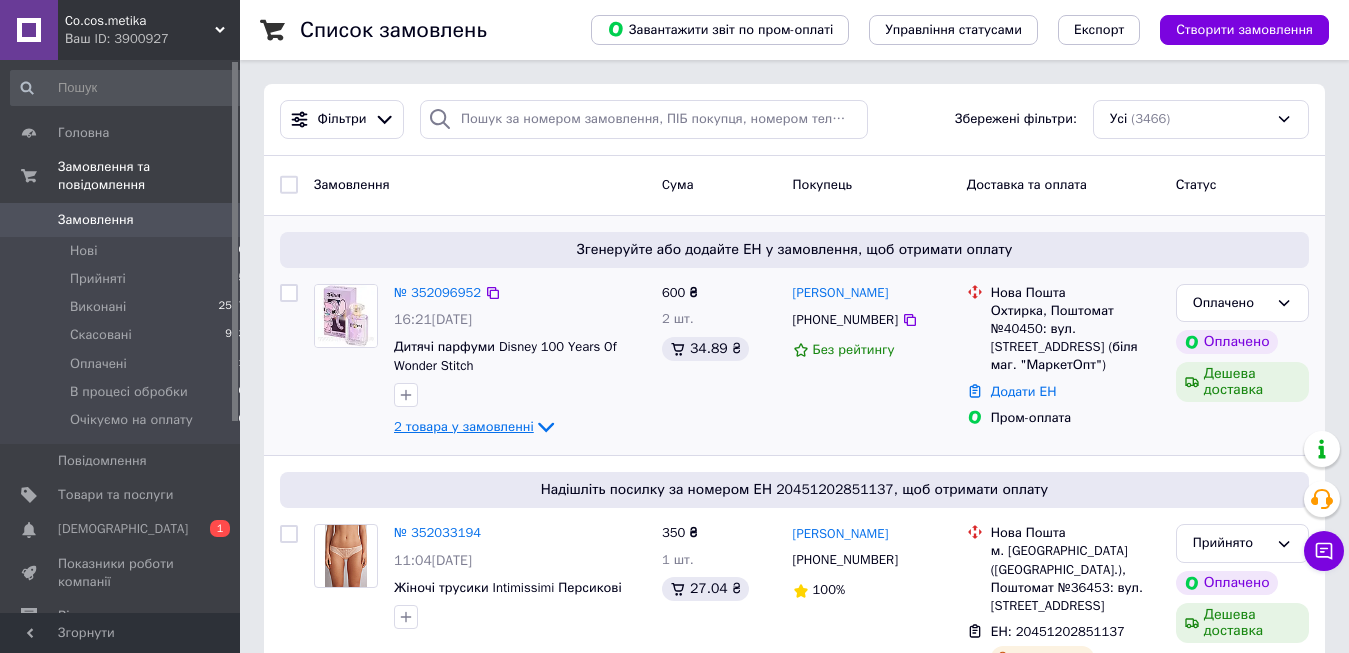 click on "2 товара у замовленні" at bounding box center [464, 426] 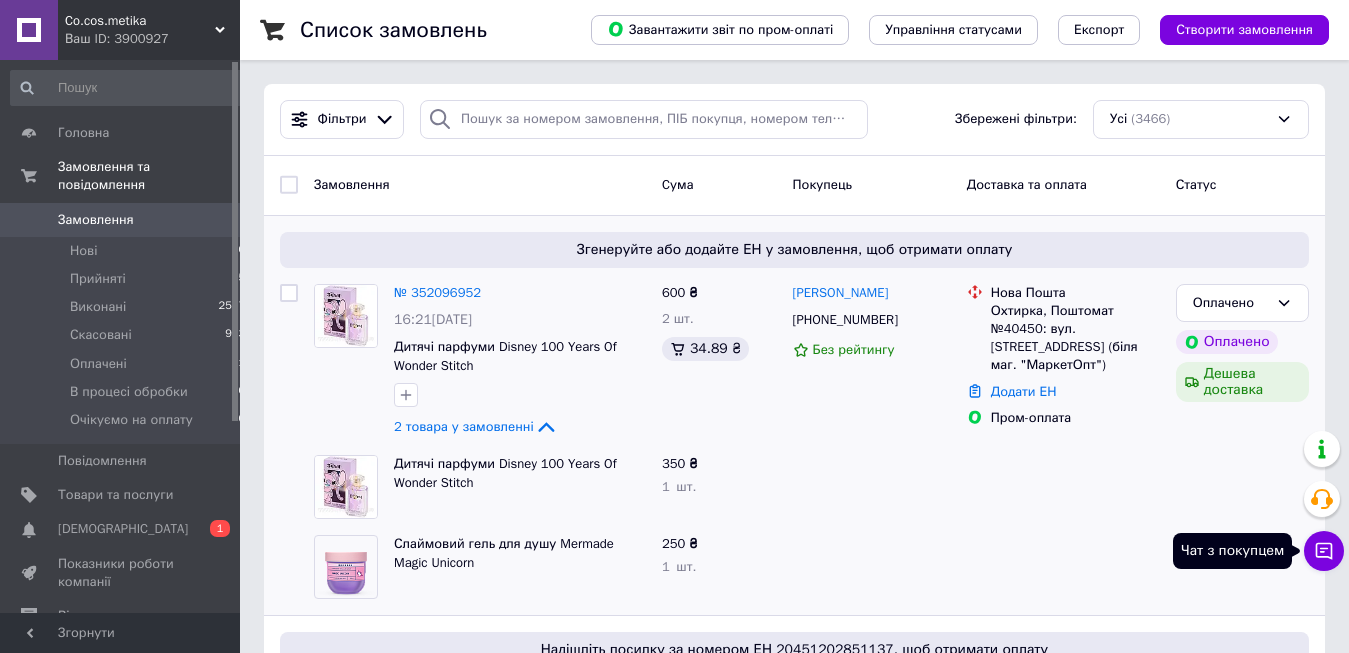 click on "Чат з покупцем" at bounding box center (1324, 551) 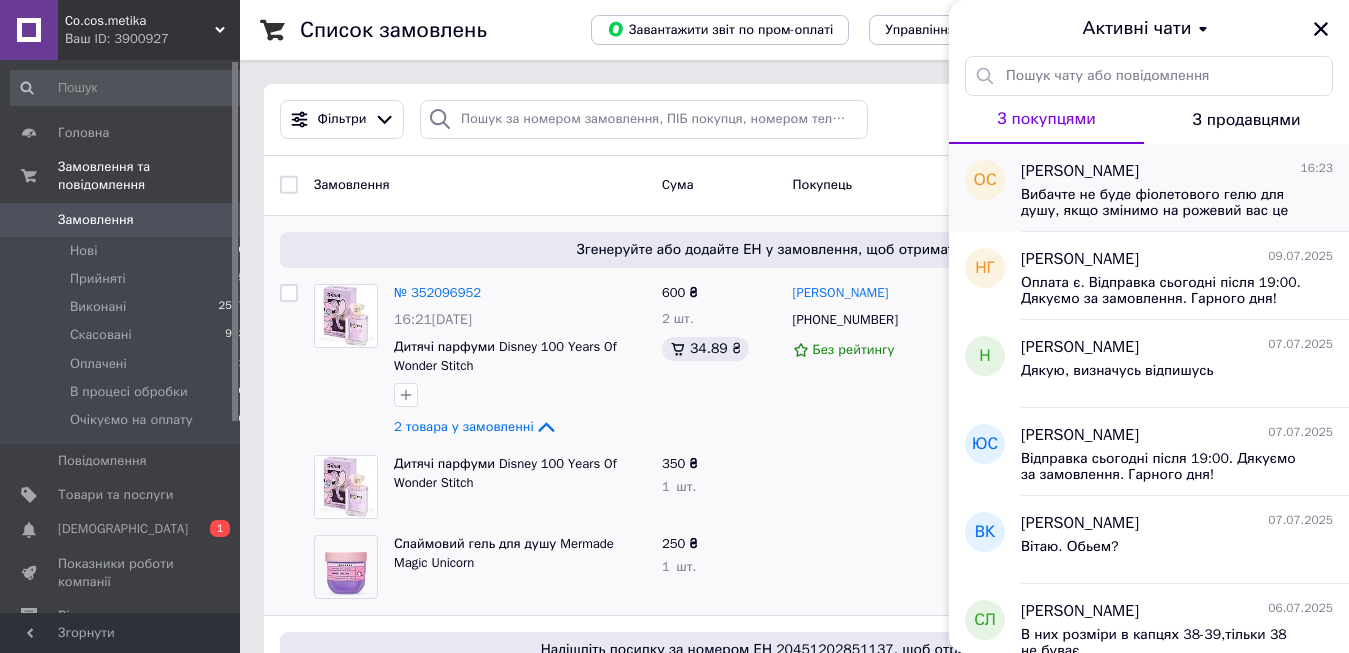 click on "Вибачте не буде фіолетового гелю для душу, якщо змінимо на рожевий вас це буде влаштовувати ?" at bounding box center (1163, 203) 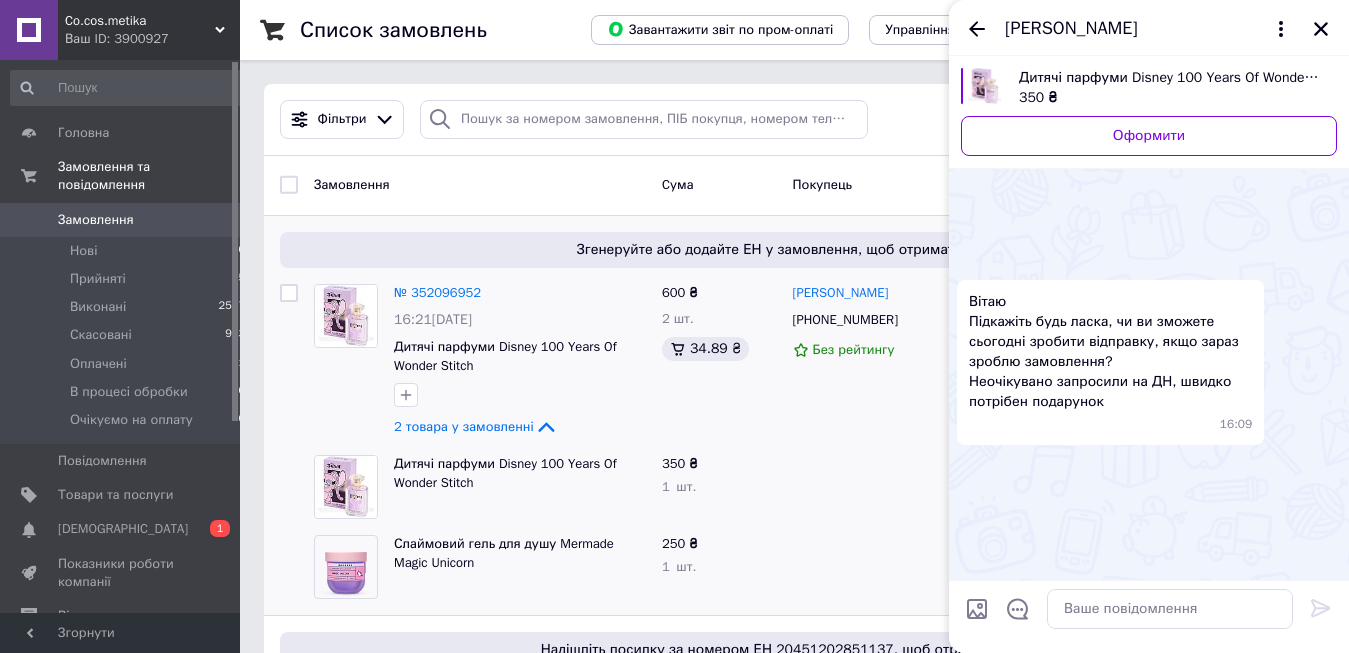 scroll, scrollTop: 277, scrollLeft: 0, axis: vertical 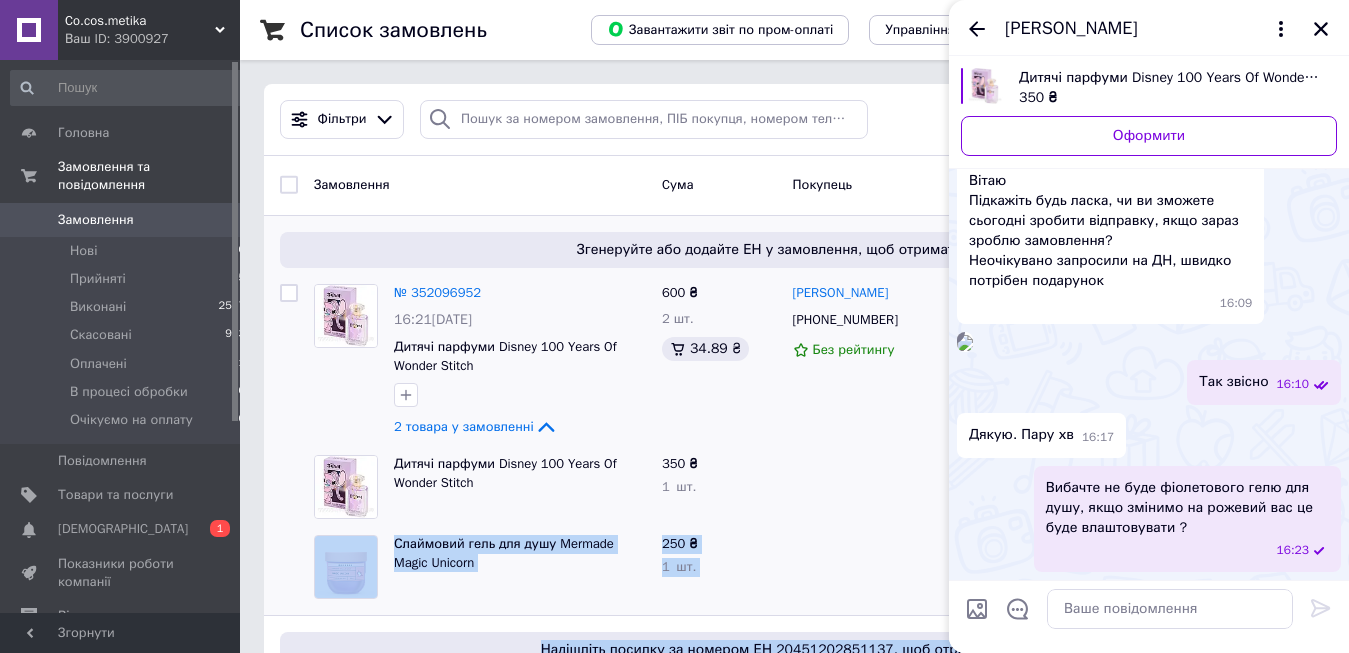 click on "Сьогодні Дитячі парфуми Disney 100 Years Of Wonder Stitch 350 ₴ Оформити Вітаю Підкажіть будь ласка, чи ви зможете сьогодні зробити відправку, якщо зараз зроблю замовлення? Неочікувано запросили на ДН, швидко потрібен подарунок 16:09 16:10 Так звісно 16:10 Дякую. Пару хв 16:17 Вибачте не буде фіолетового гелю для душу, якщо змінимо на рожевий вас це буде влаштовувати ? 16:23" at bounding box center (1149, 354) 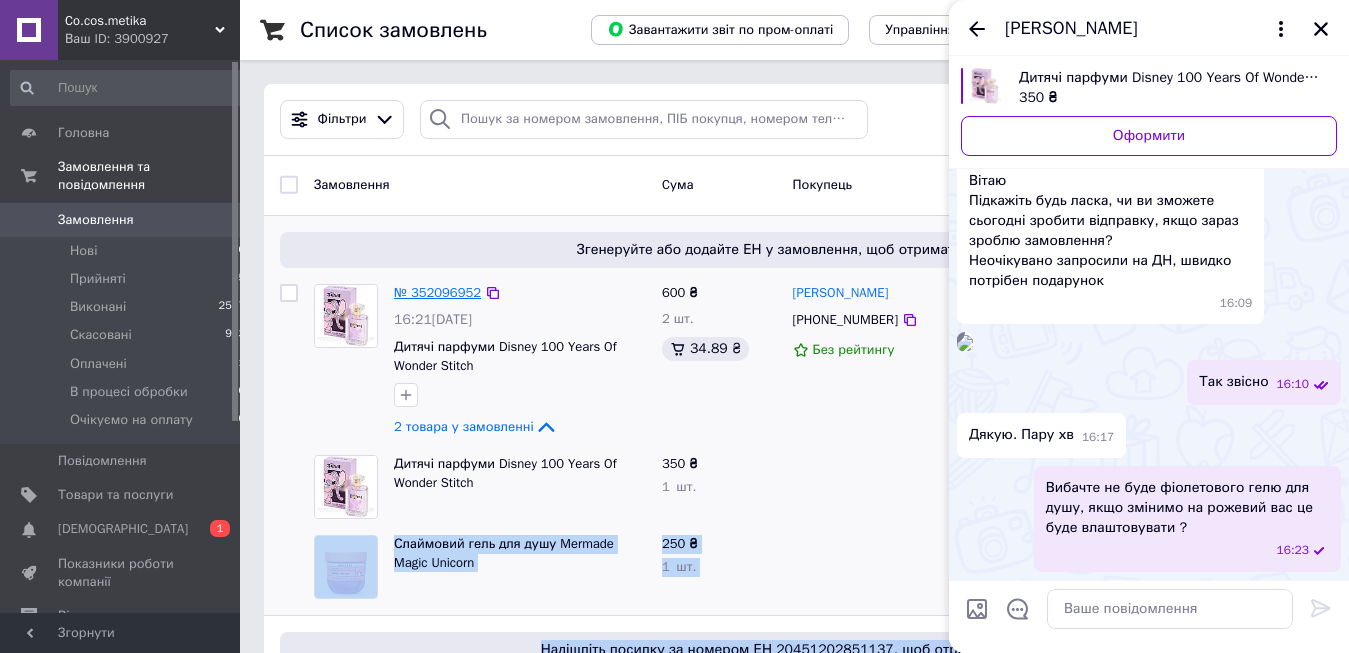 click on "№ 352096952" at bounding box center [437, 292] 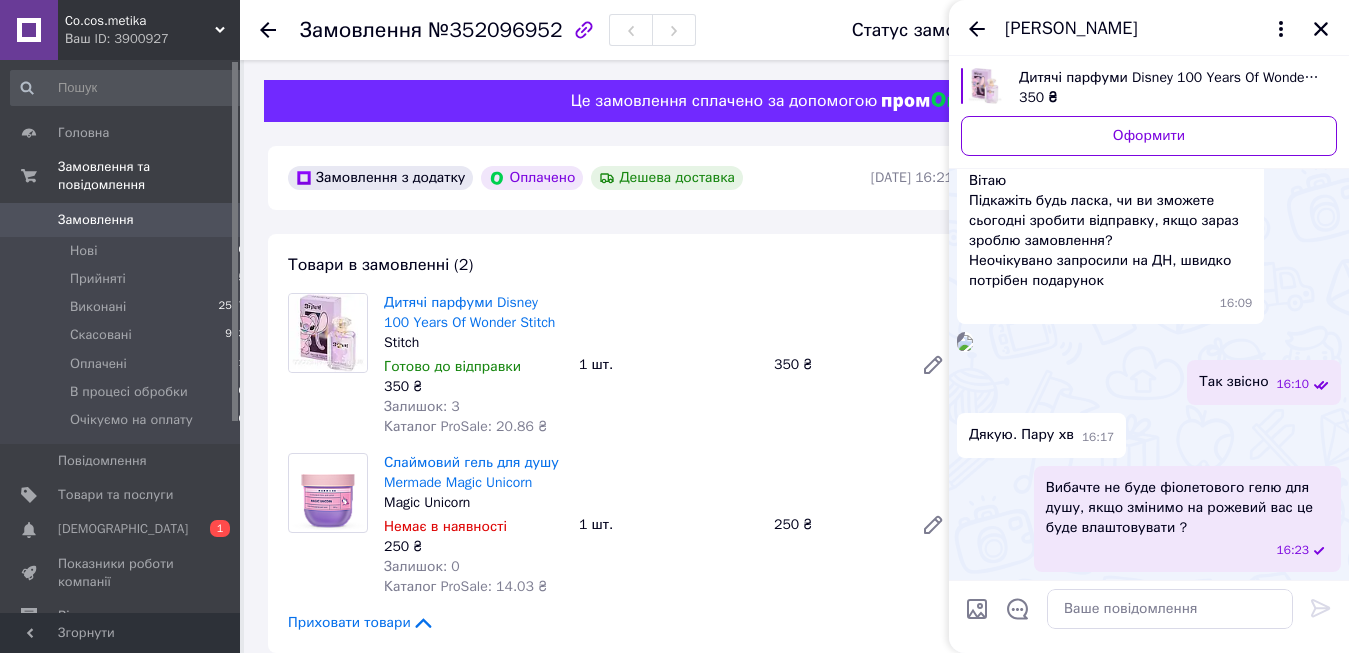 click on "Дитячі парфуми Disney 100 Years Of Wonder Stitch Stitch Готово до відправки 350 ₴ Залишок: 3 Каталог ProSale: 20.86 ₴  1 шт. 350 ₴" at bounding box center [668, 365] 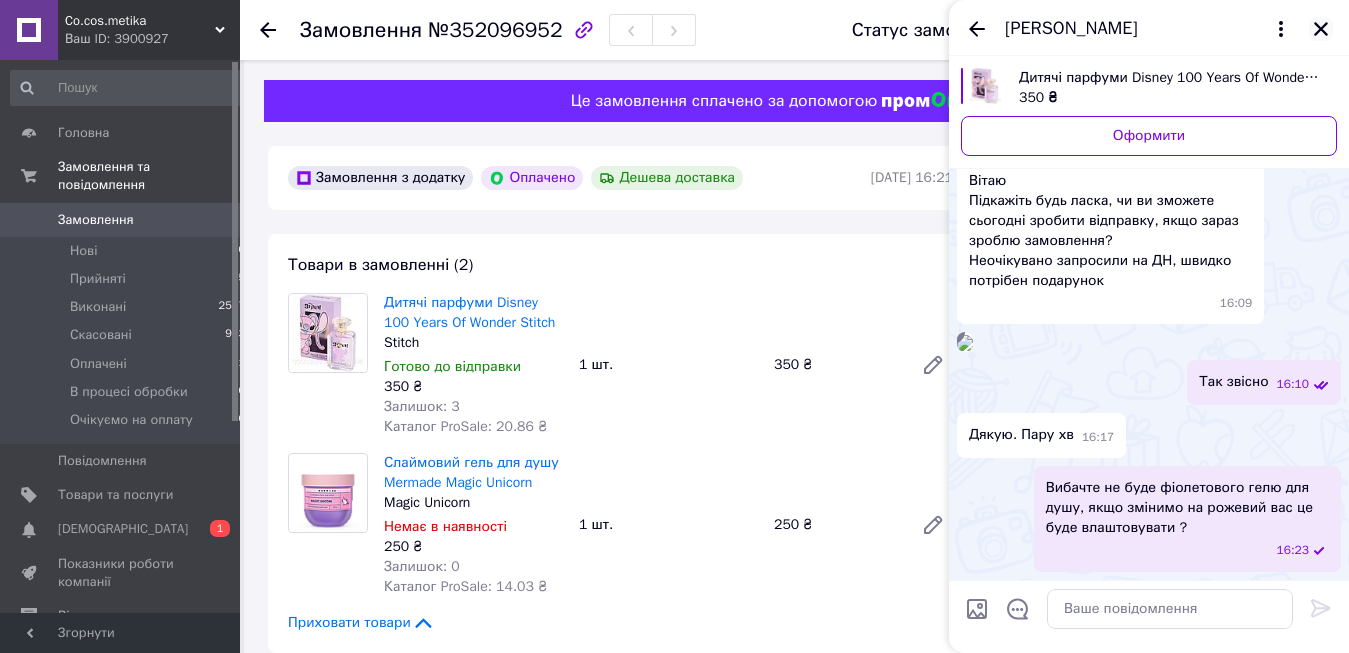 click 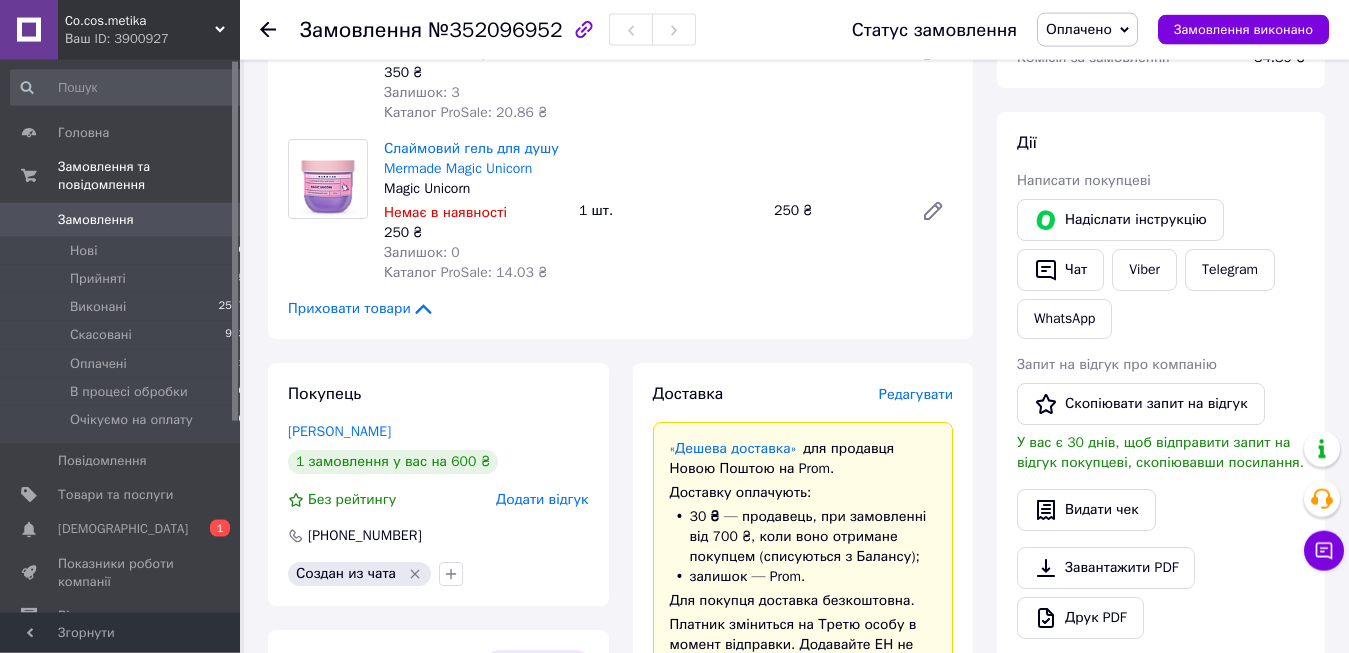 scroll, scrollTop: 303, scrollLeft: 0, axis: vertical 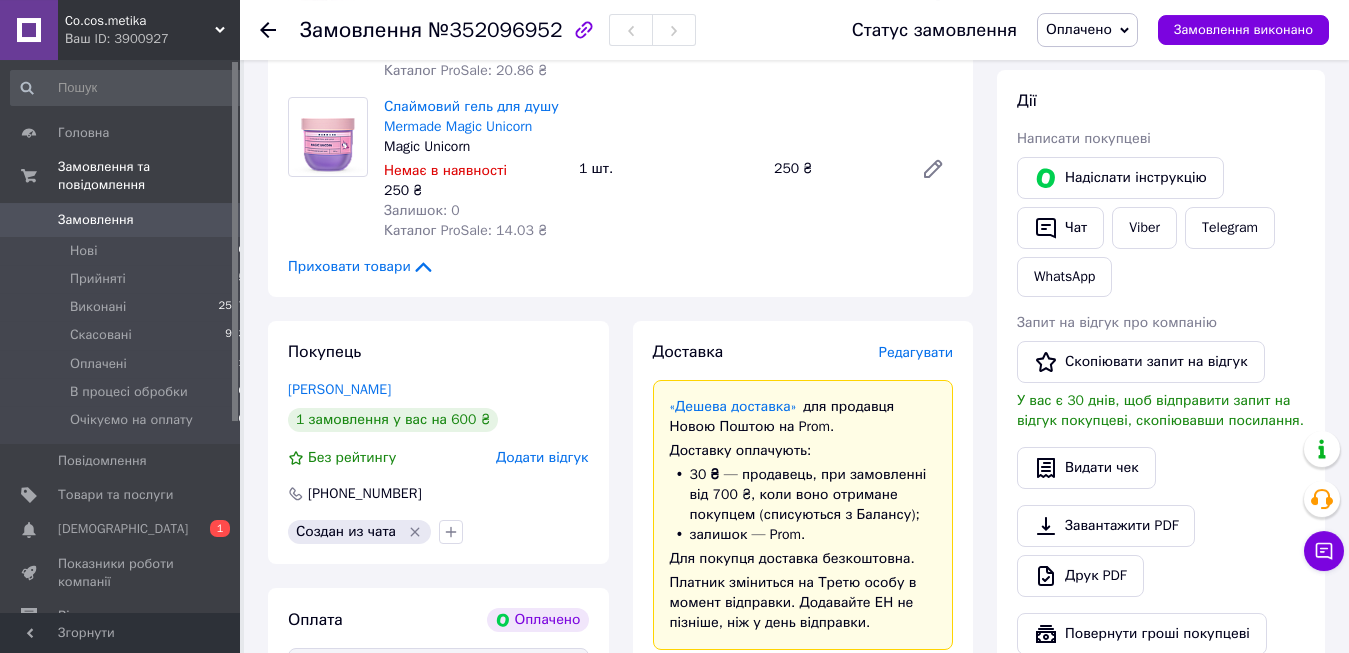 click on "Оплачено" at bounding box center [1087, 30] 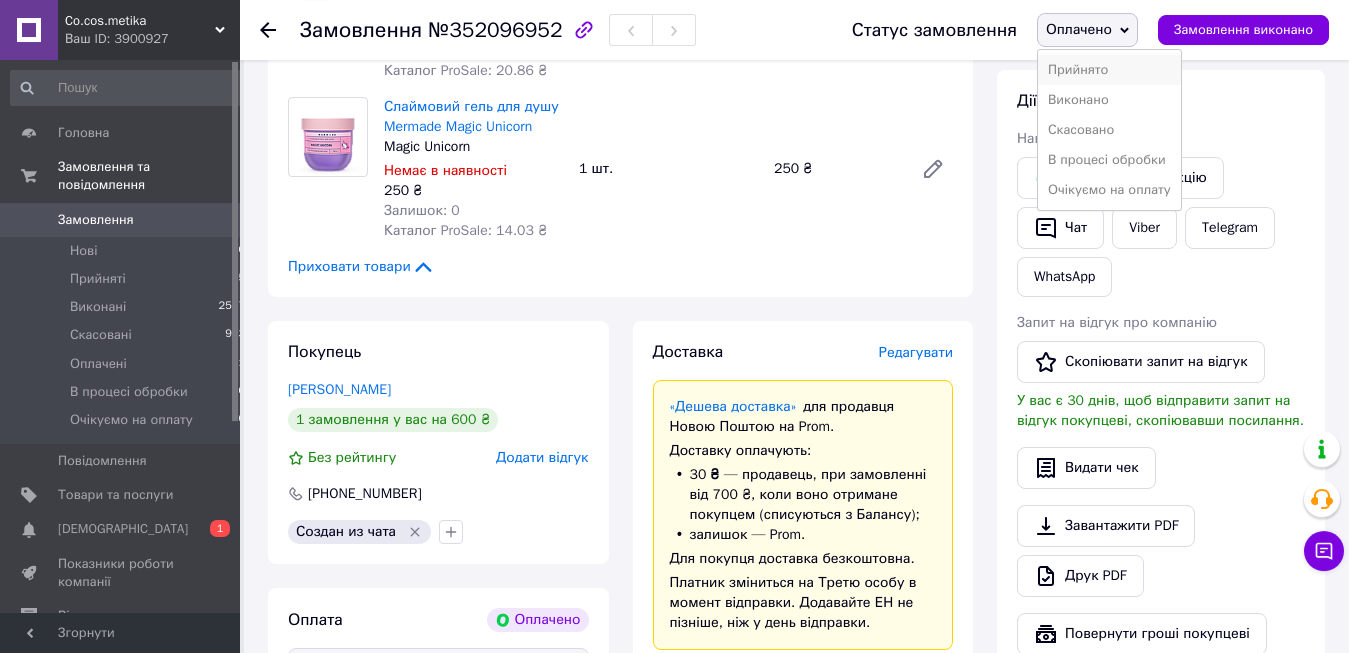 click on "Прийнято" at bounding box center (1109, 70) 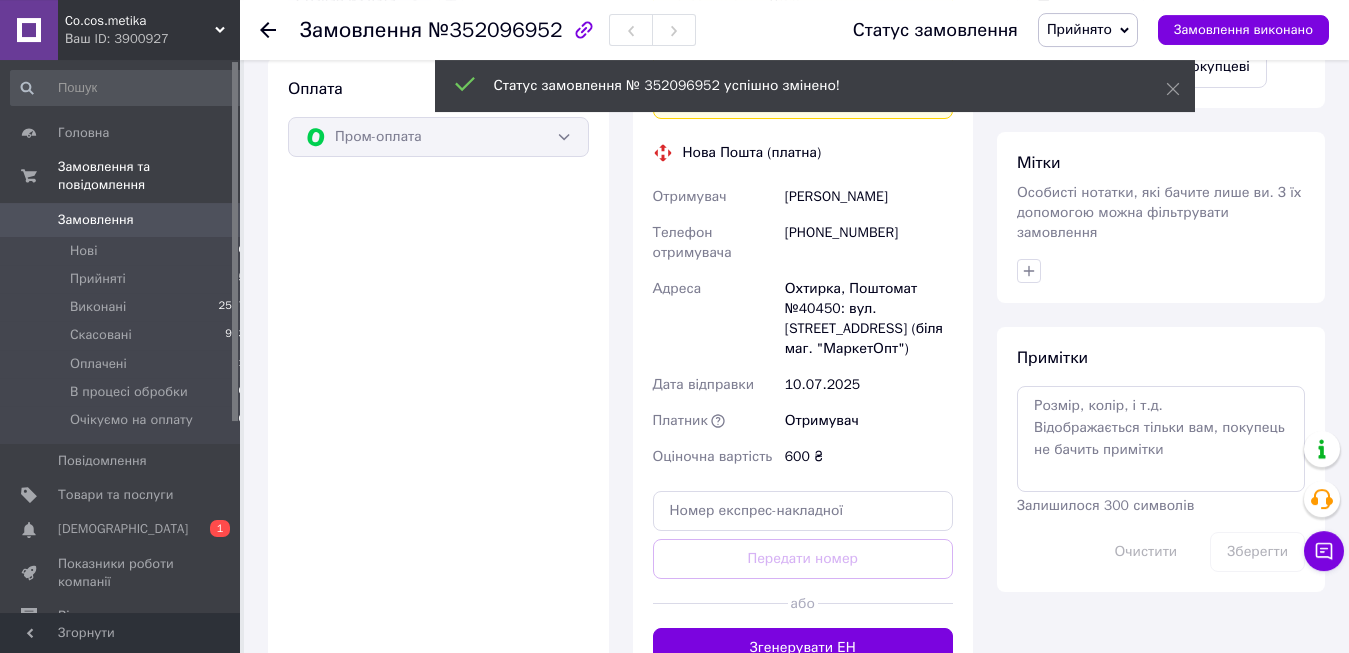 scroll, scrollTop: 902, scrollLeft: 0, axis: vertical 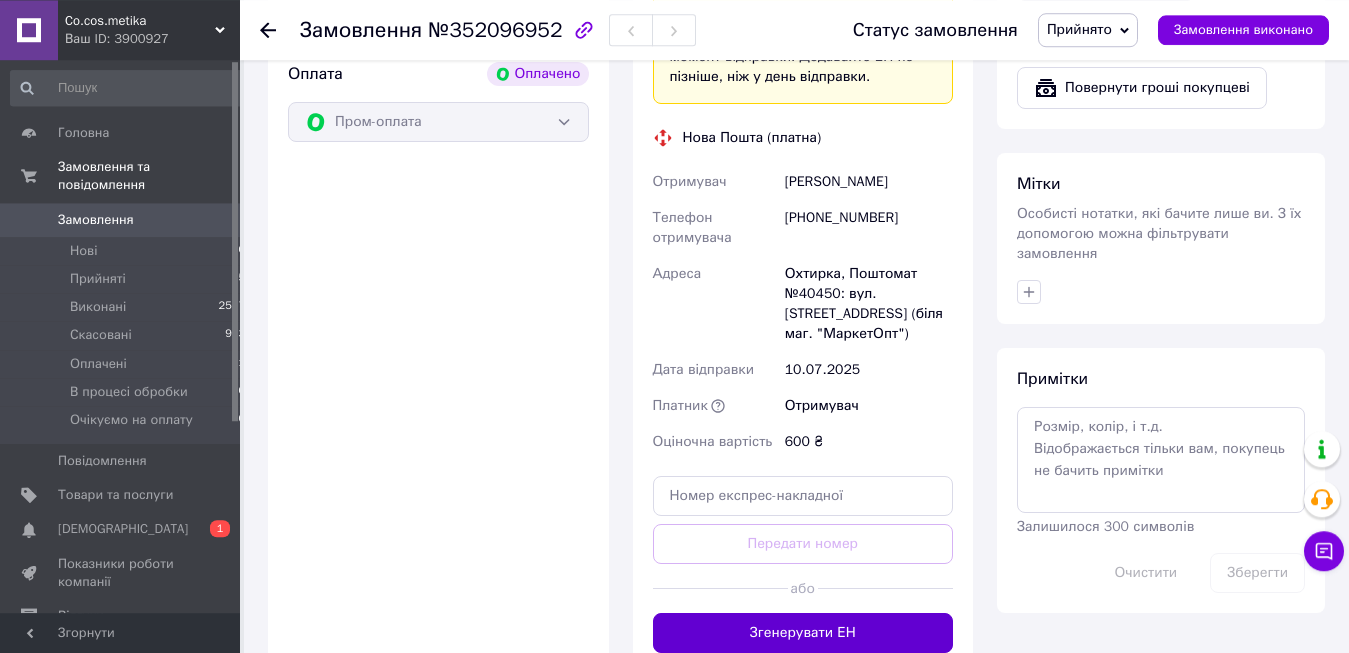 click on "Згенерувати ЕН" at bounding box center [803, 633] 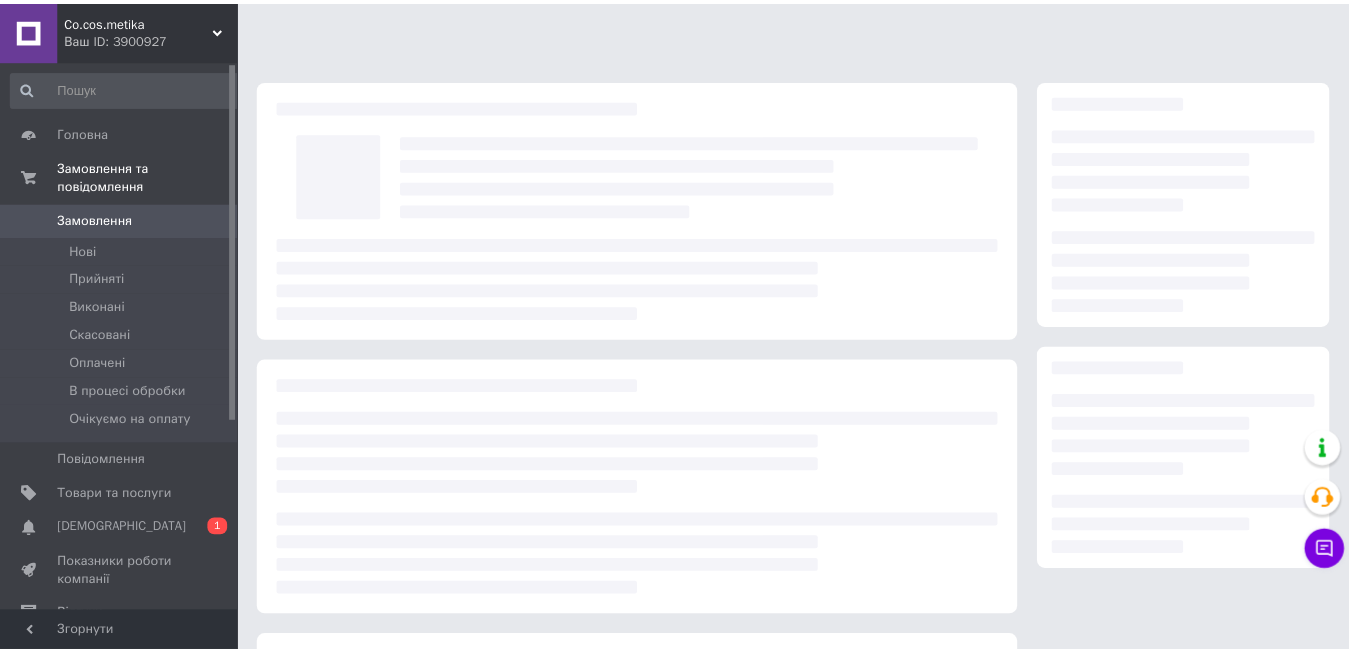 scroll, scrollTop: 0, scrollLeft: 0, axis: both 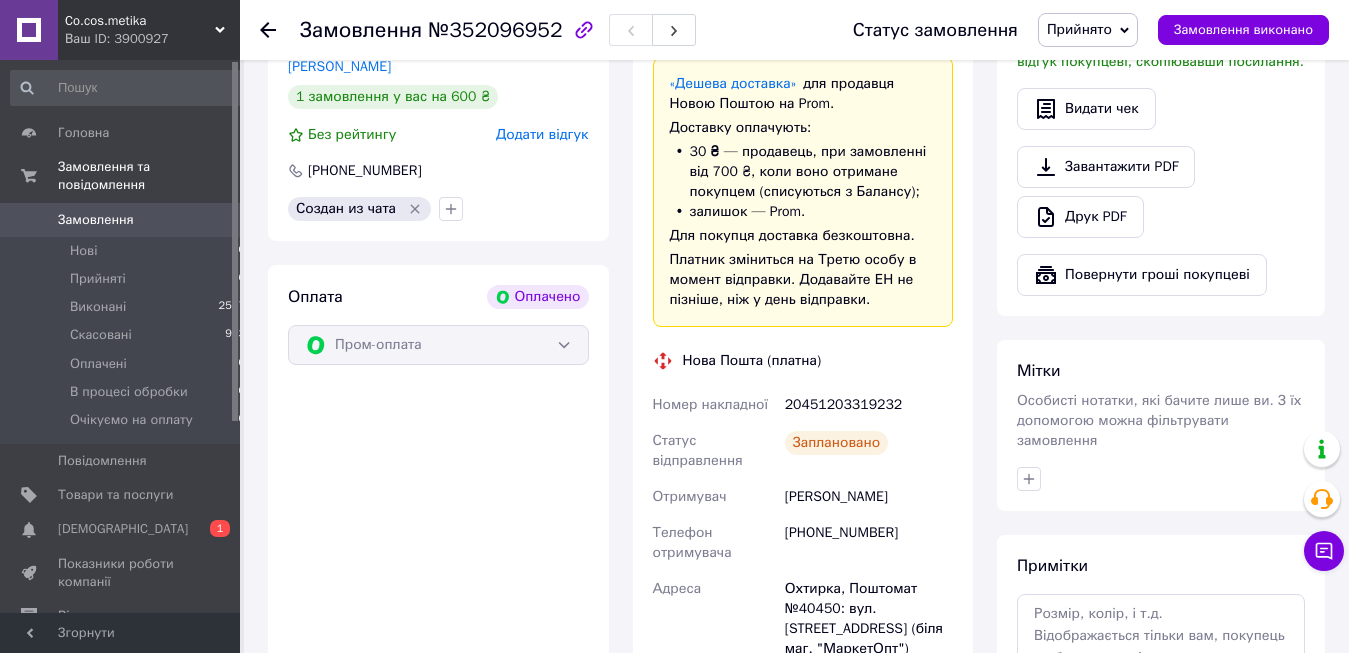 click on "20451203319232" at bounding box center [869, 405] 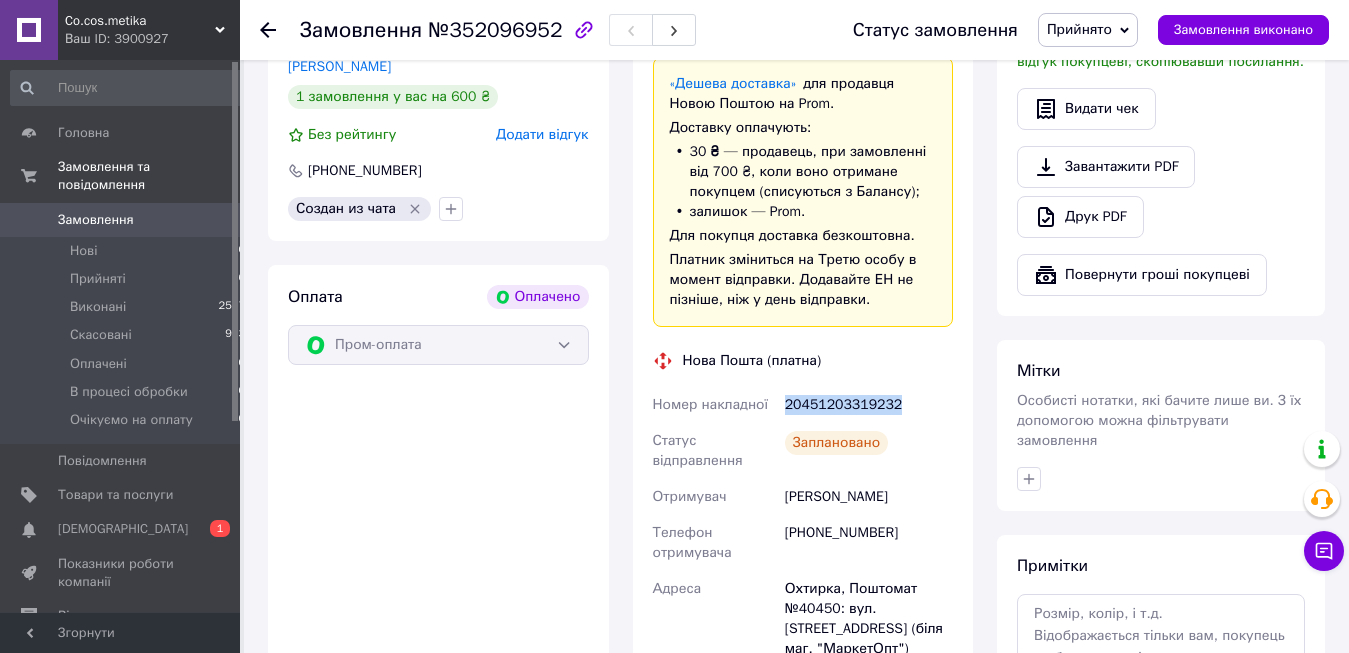 click on "20451203319232" at bounding box center [869, 405] 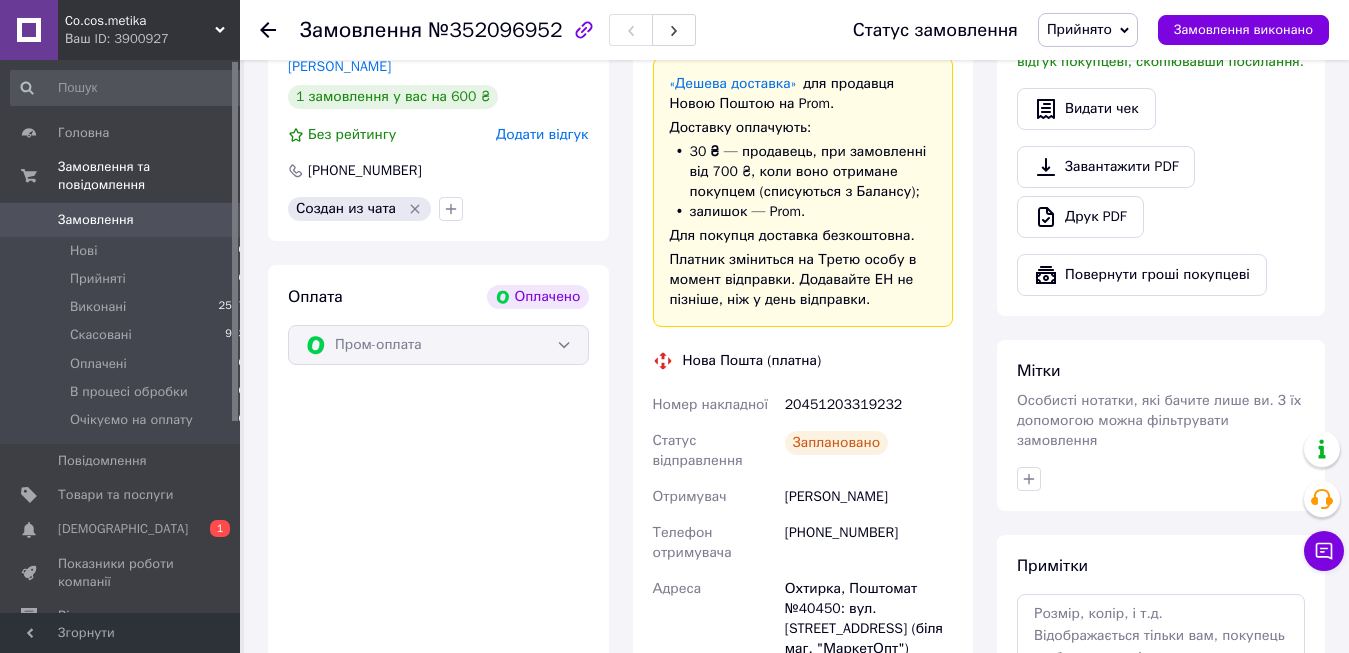 click on "20451203319232" at bounding box center [869, 405] 